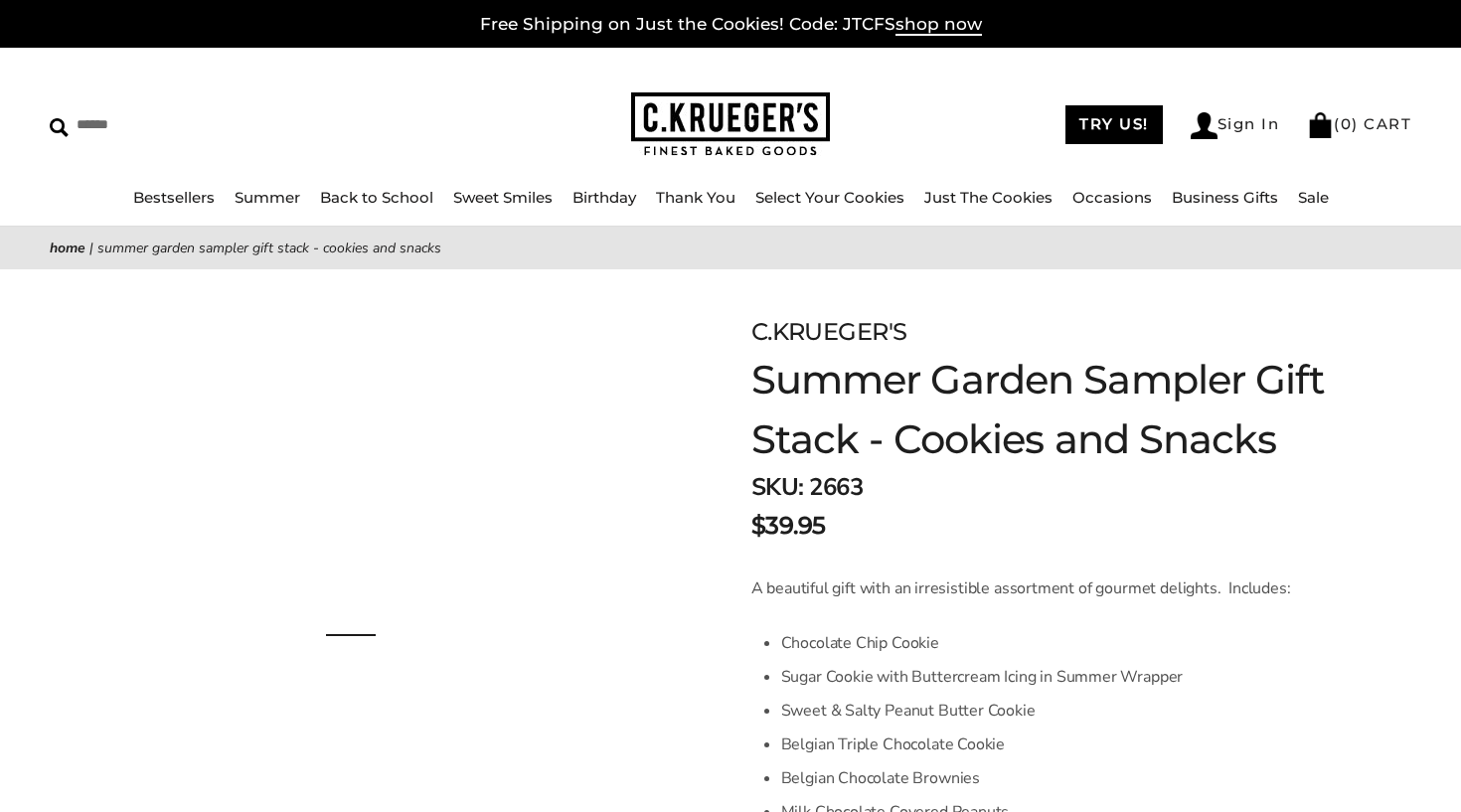 scroll, scrollTop: 0, scrollLeft: 0, axis: both 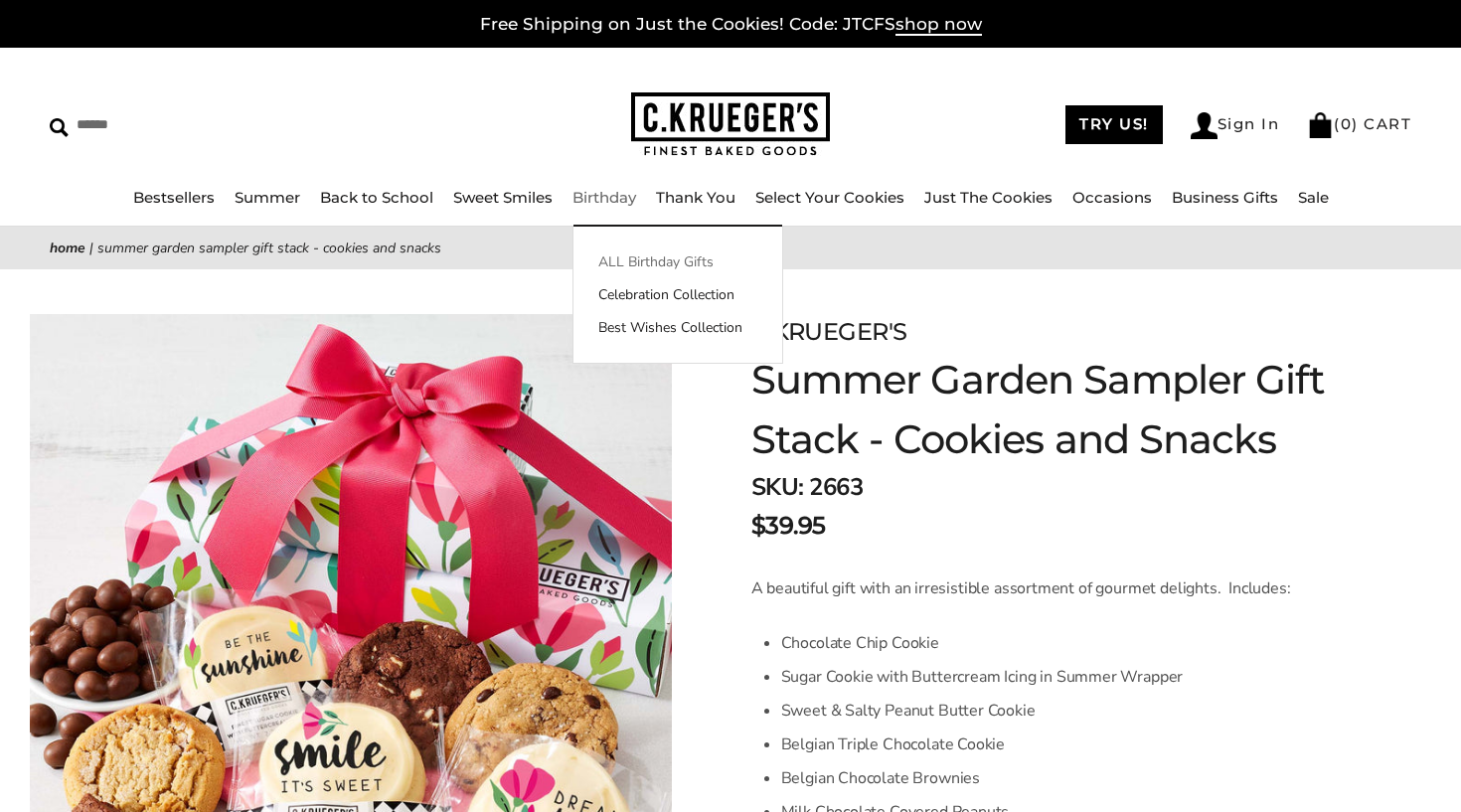 click on "ALL Birthday Gifts" at bounding box center (678, 261) 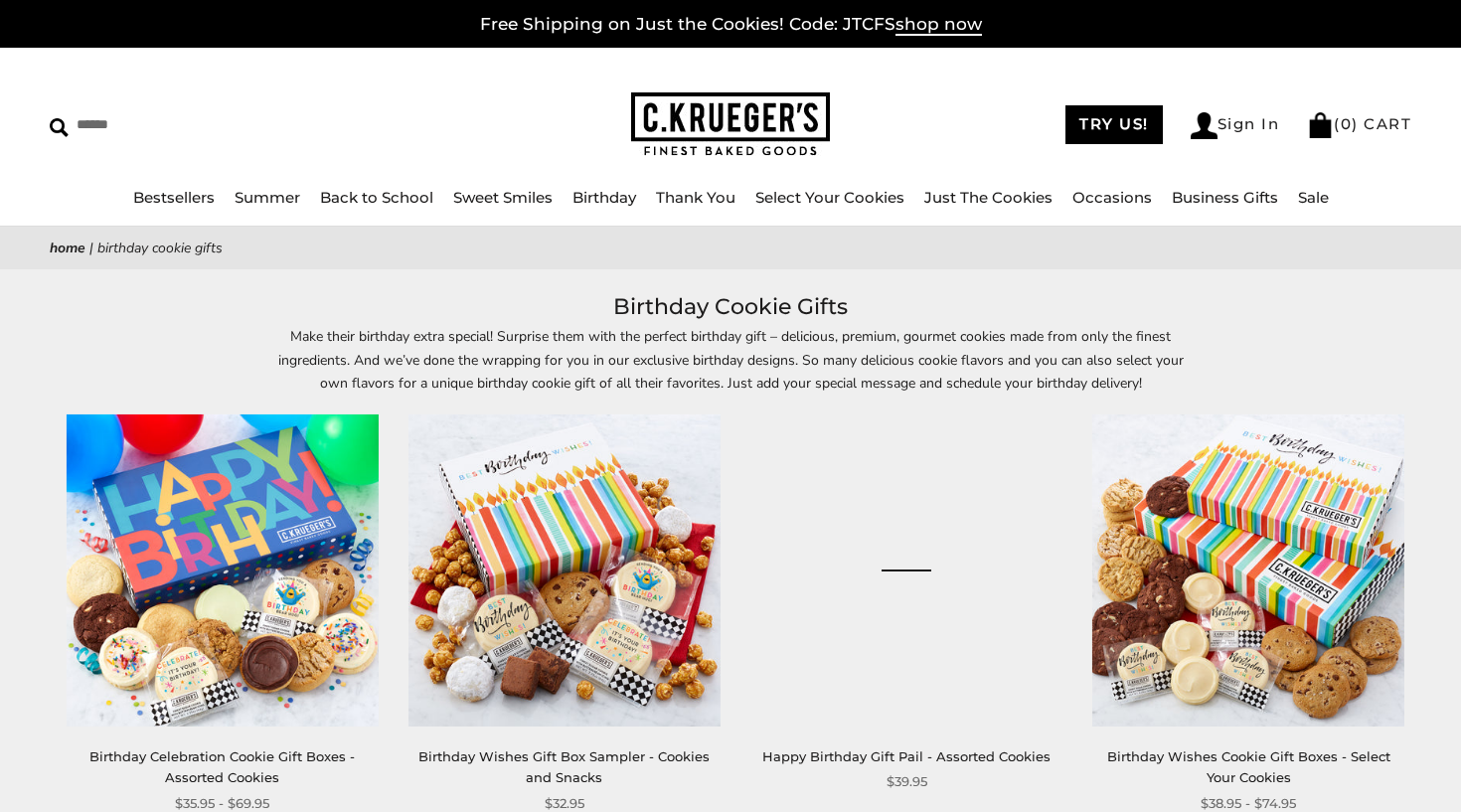 scroll, scrollTop: 0, scrollLeft: 0, axis: both 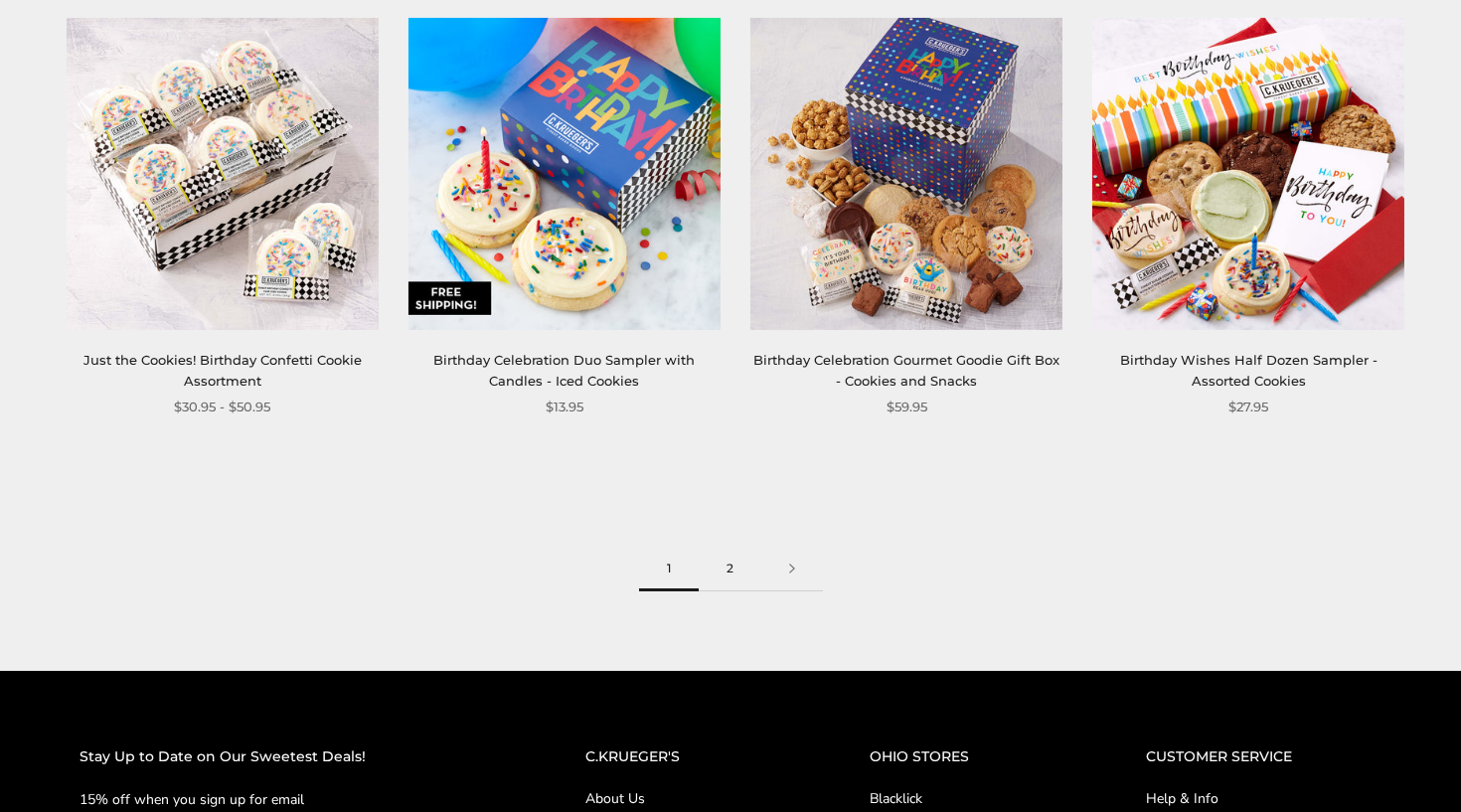 click on "2" at bounding box center (730, 568) 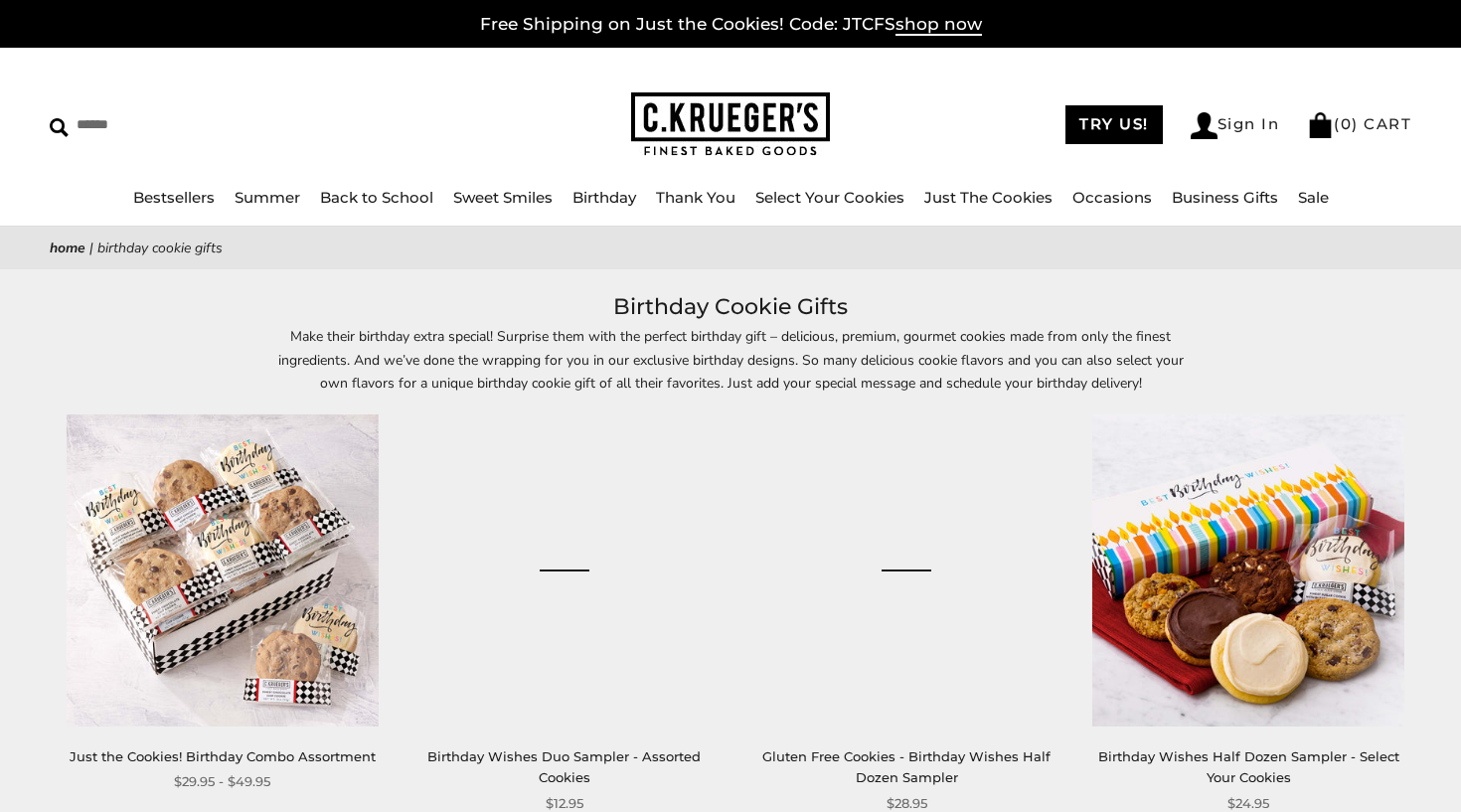 scroll, scrollTop: 0, scrollLeft: 0, axis: both 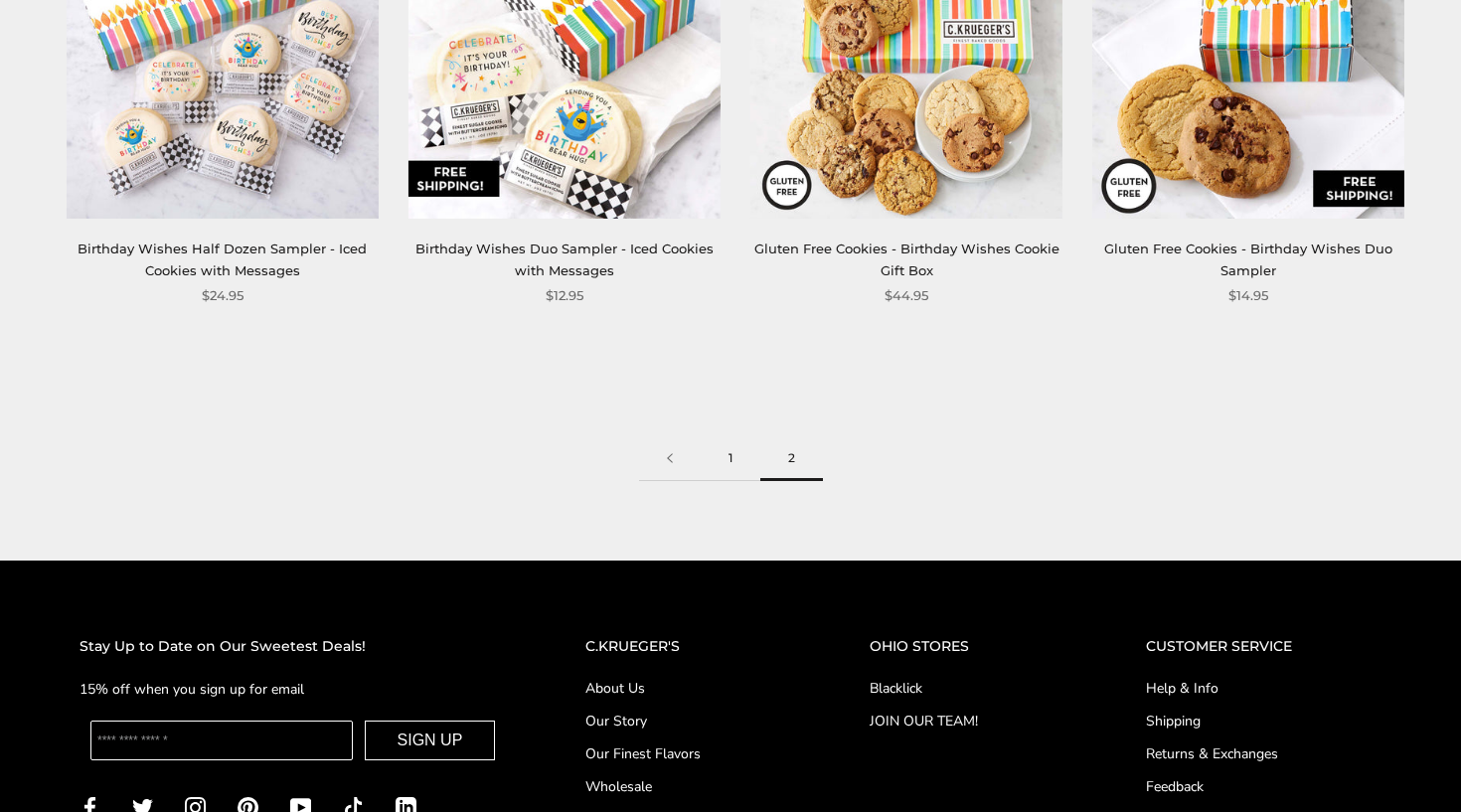 click on "1" at bounding box center [730, 458] 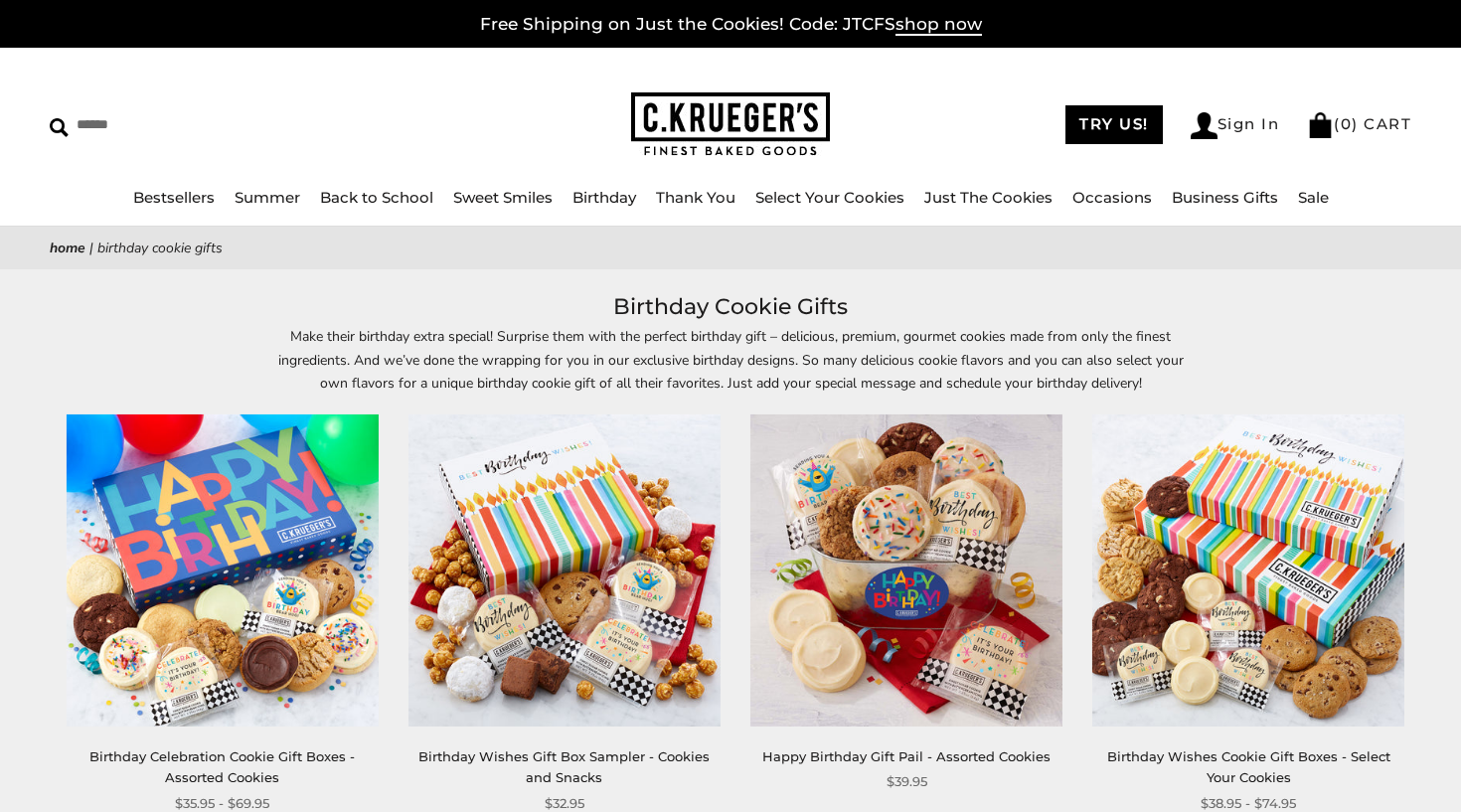 scroll, scrollTop: 0, scrollLeft: 0, axis: both 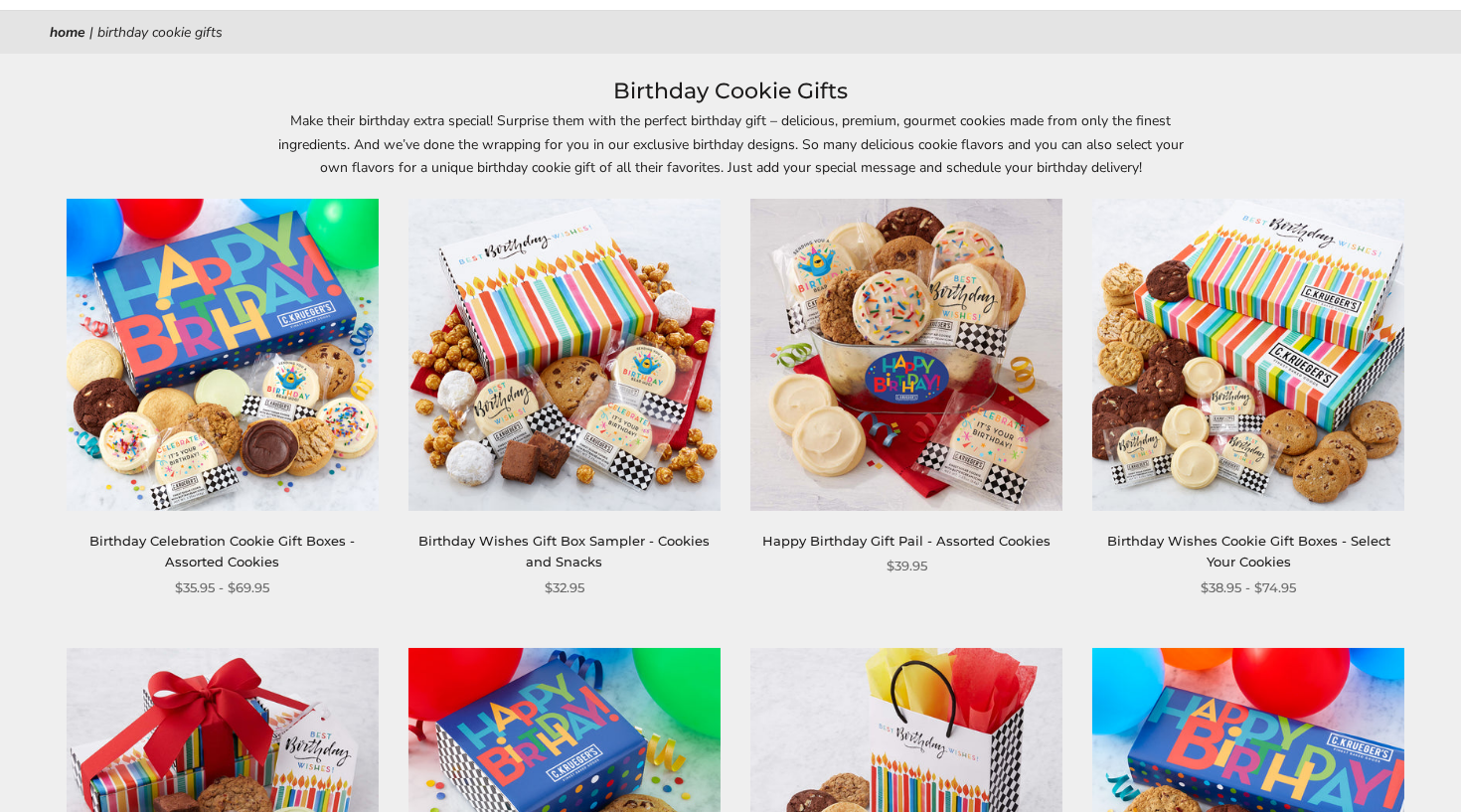 click on "Birthday Wishes Gift Box Sampler - Cookies and Snacks" at bounding box center [564, 551] 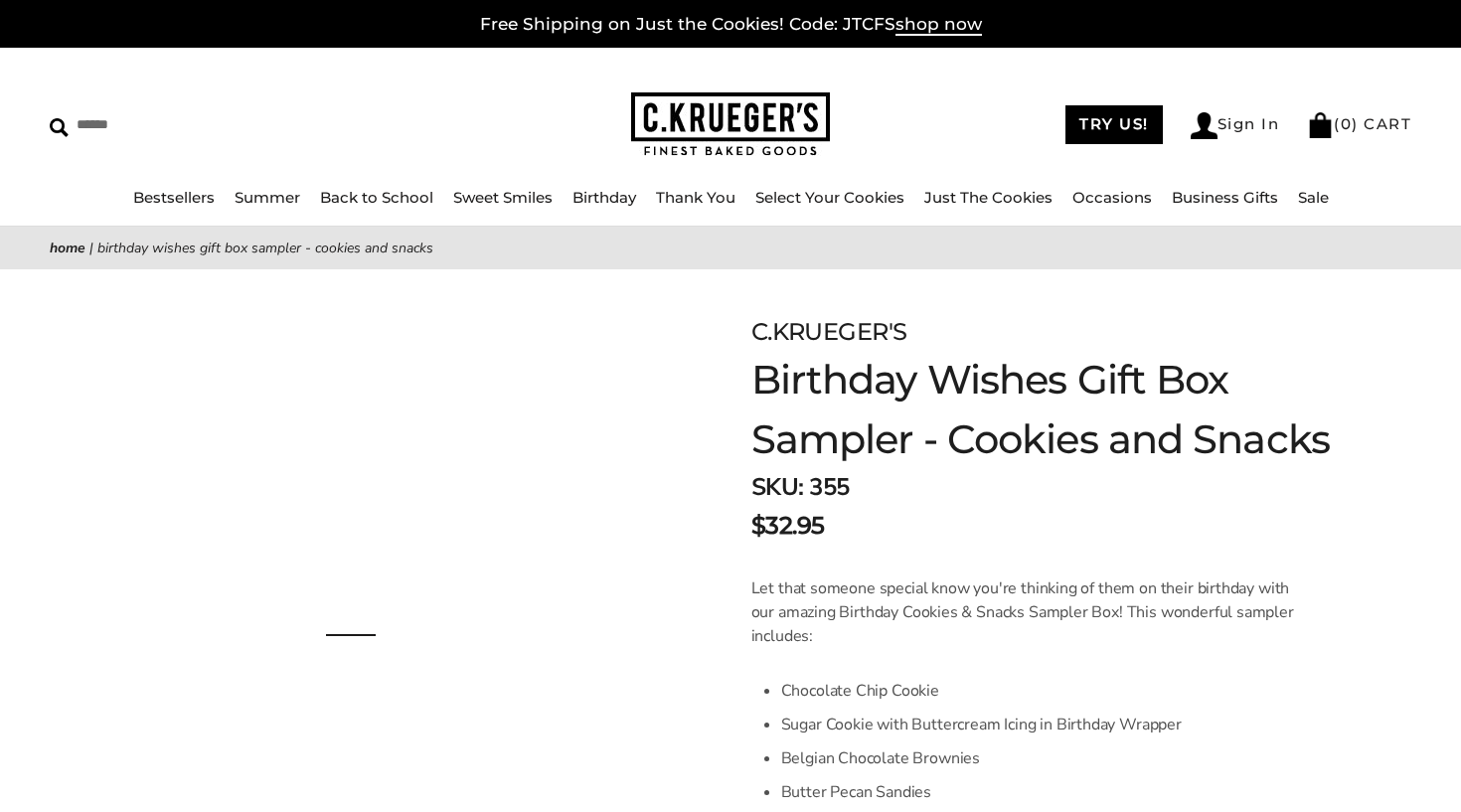 scroll, scrollTop: 0, scrollLeft: 0, axis: both 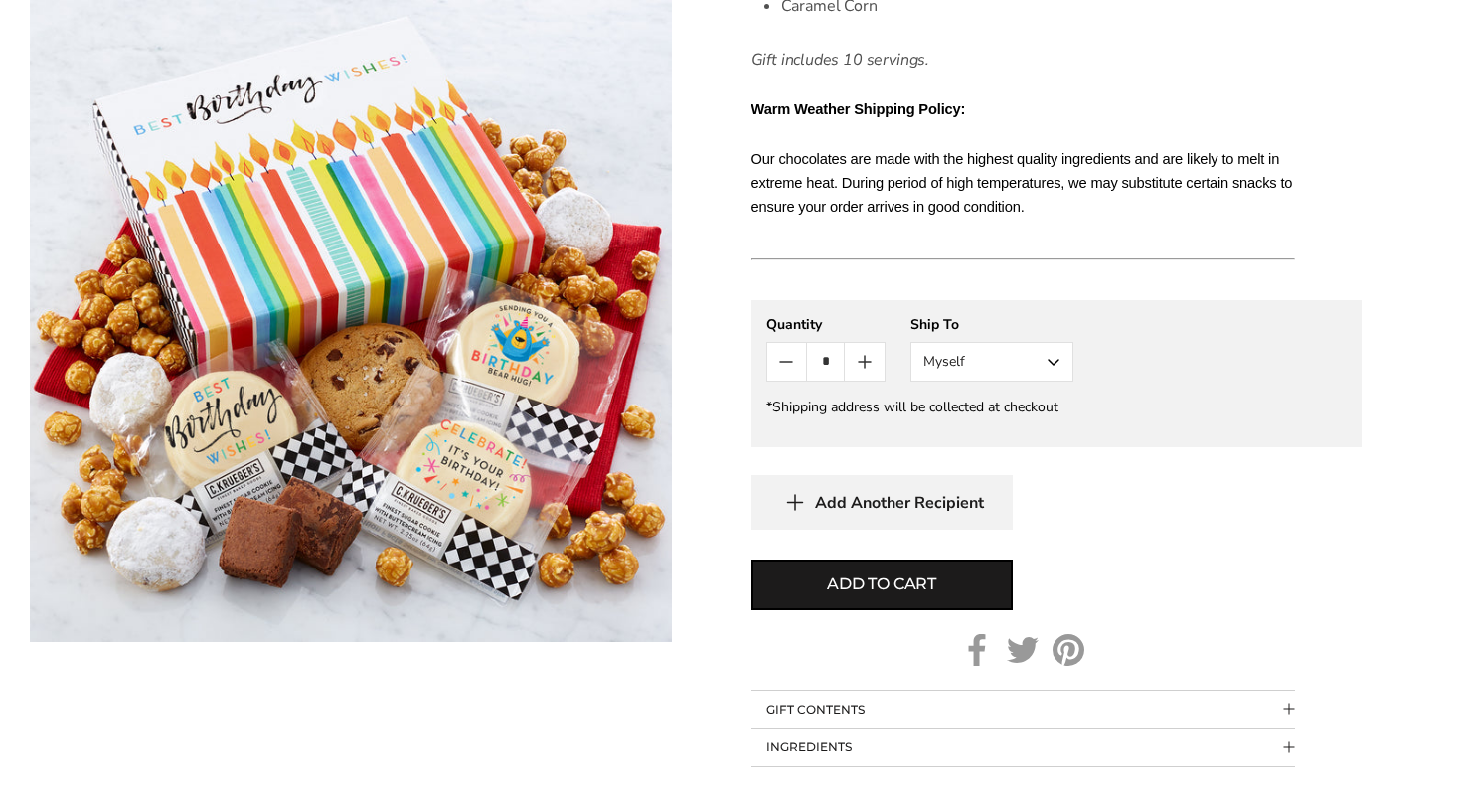 click on "Myself" at bounding box center (992, 362) 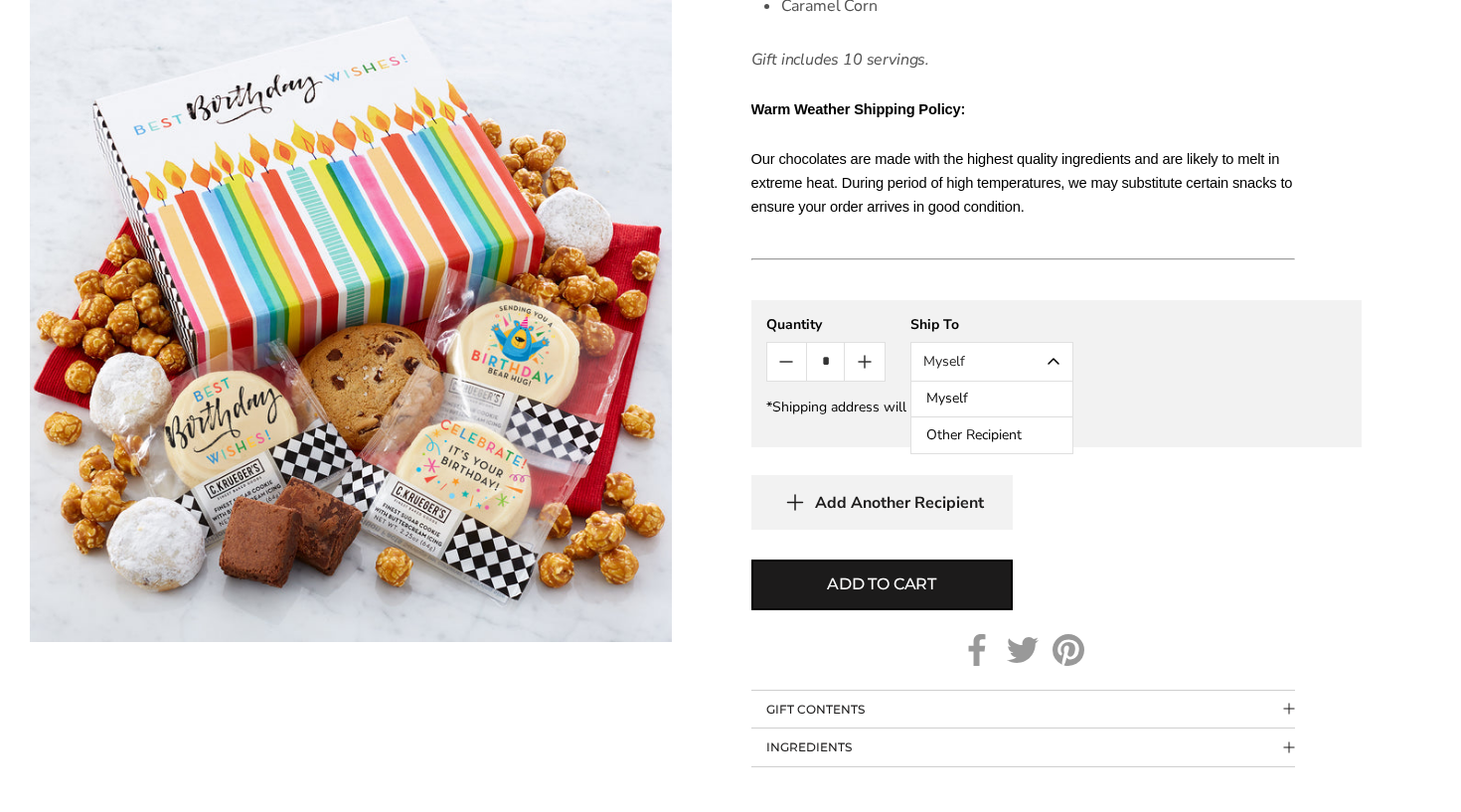 click on "Other Recipient" at bounding box center [992, 435] 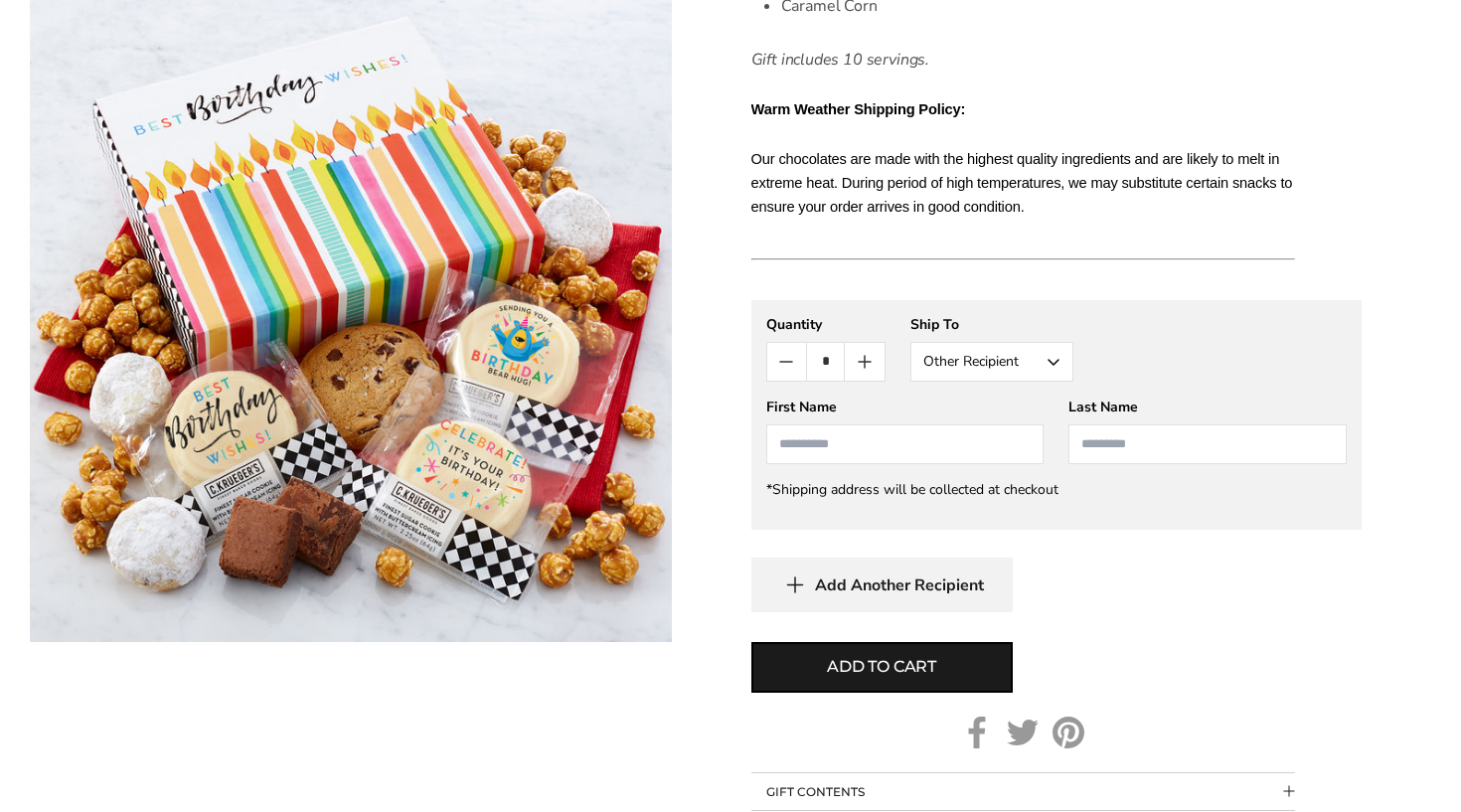 click at bounding box center [905, 444] 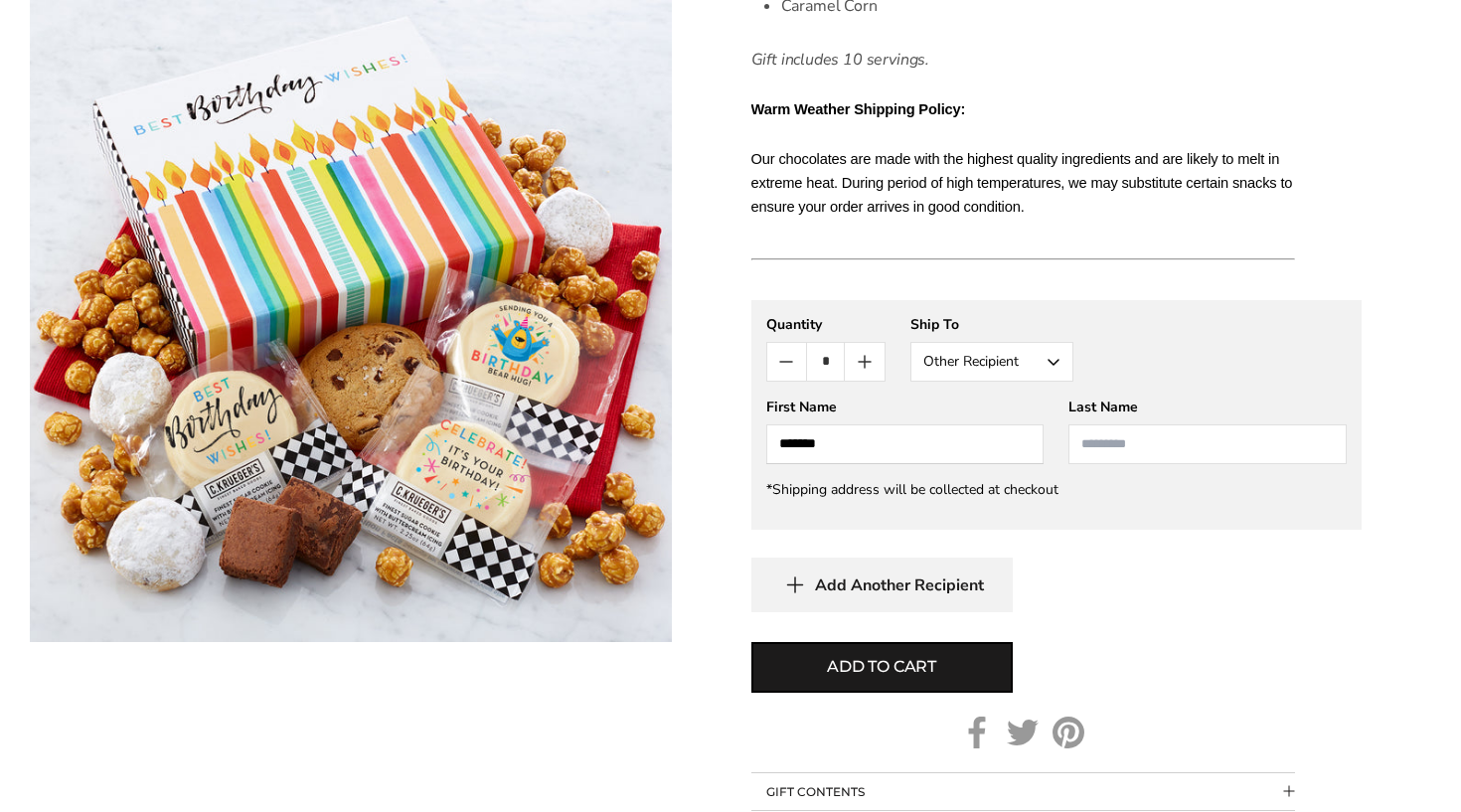 type on "*******" 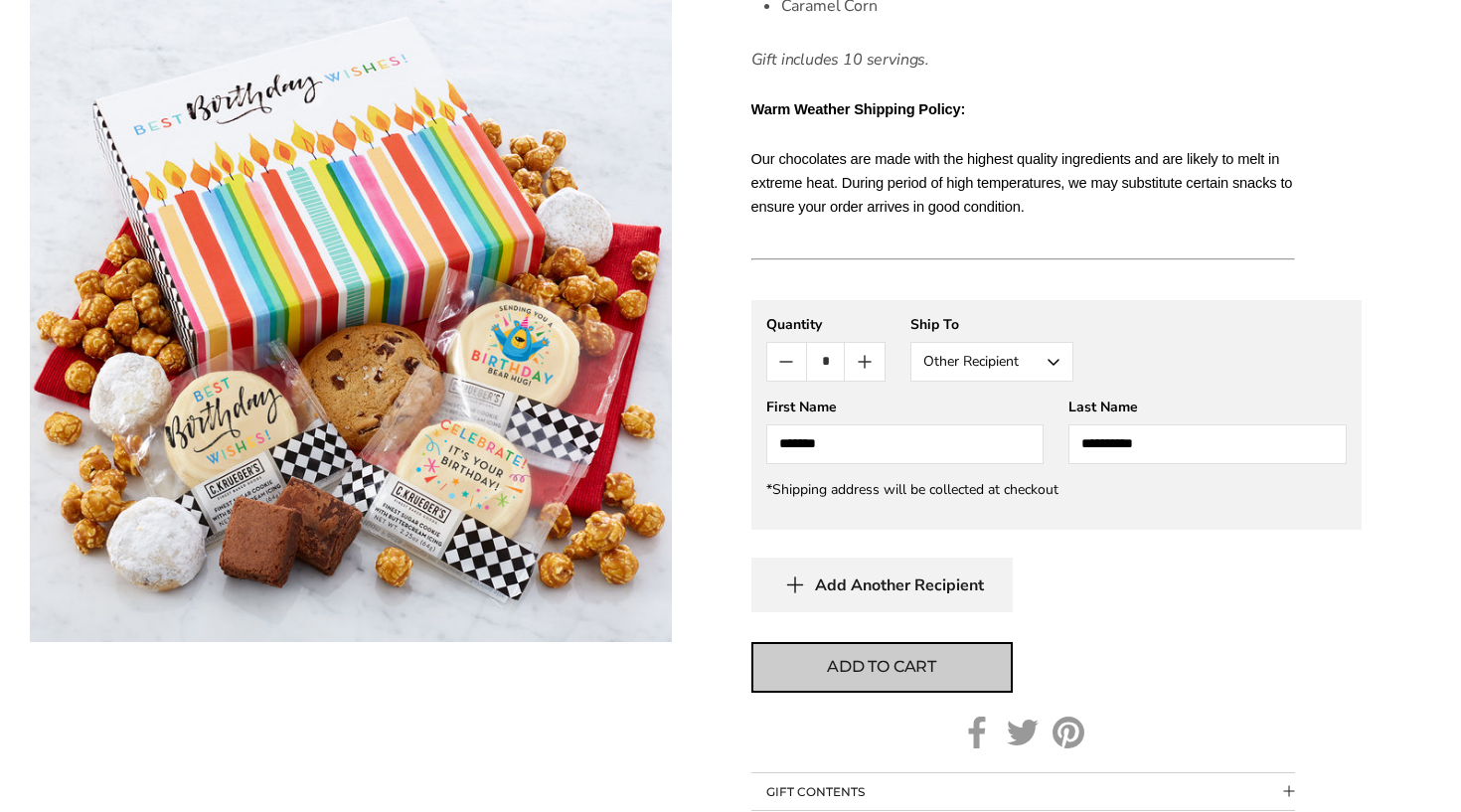 type on "**********" 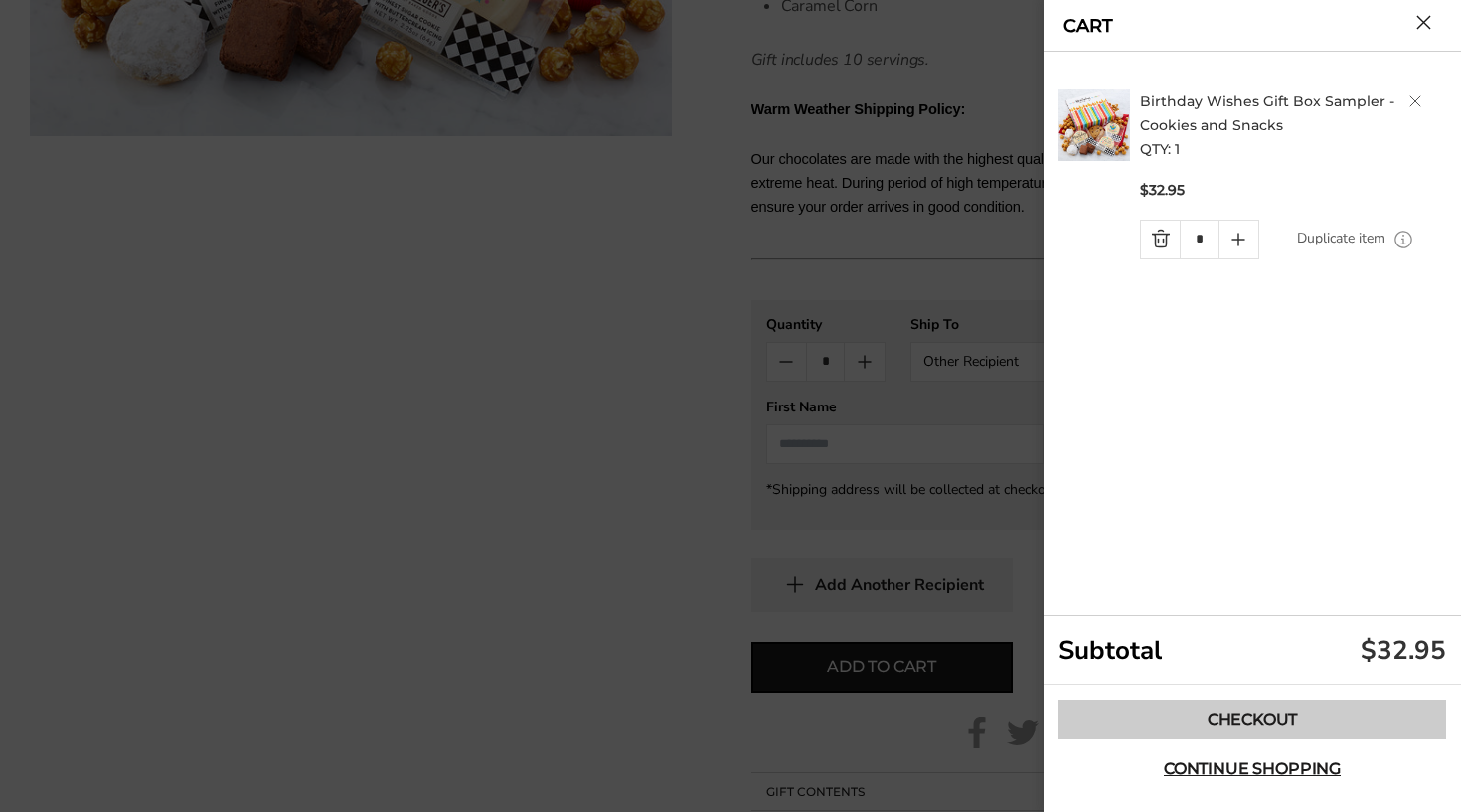 click on "Checkout" at bounding box center [1252, 720] 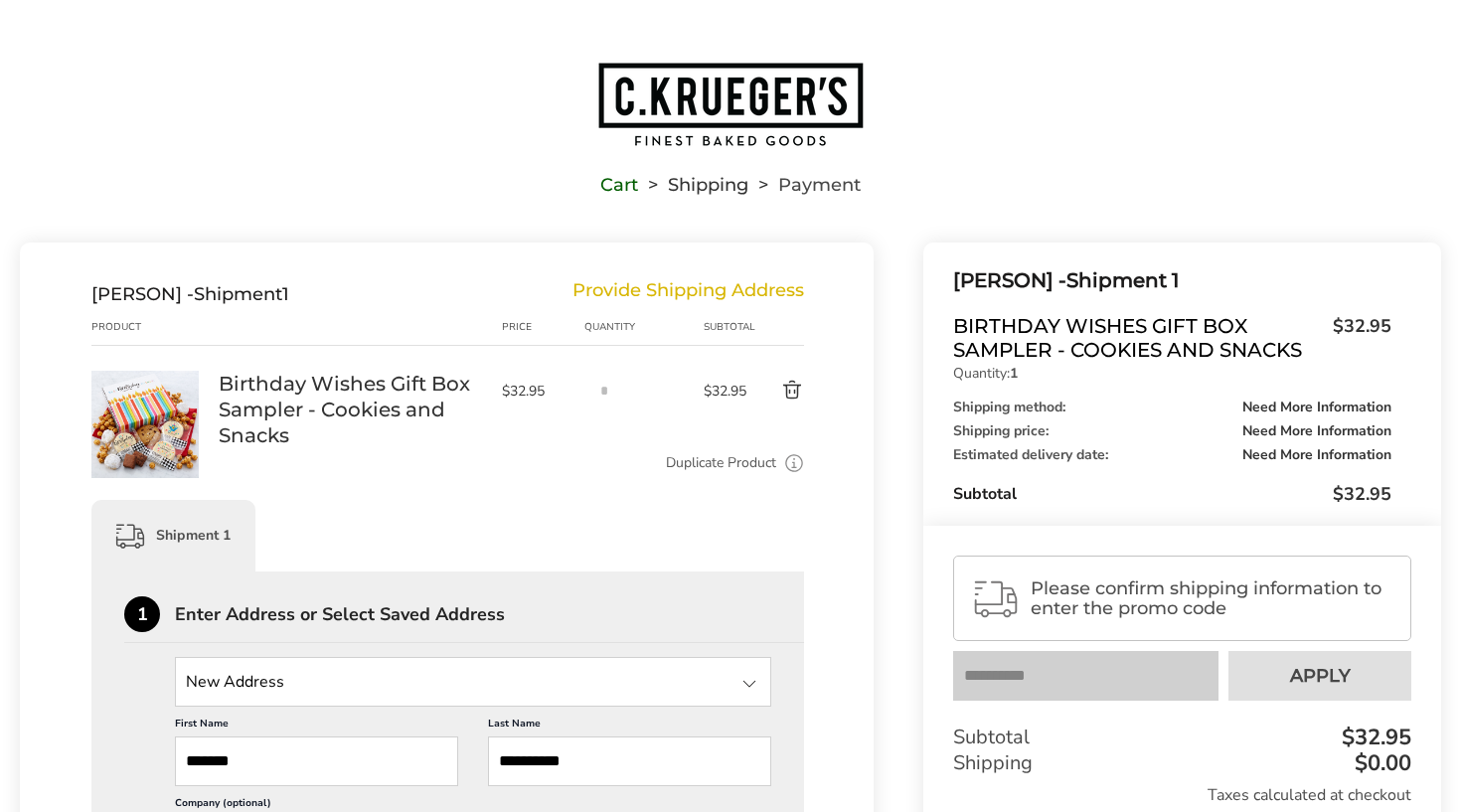 scroll, scrollTop: 0, scrollLeft: 0, axis: both 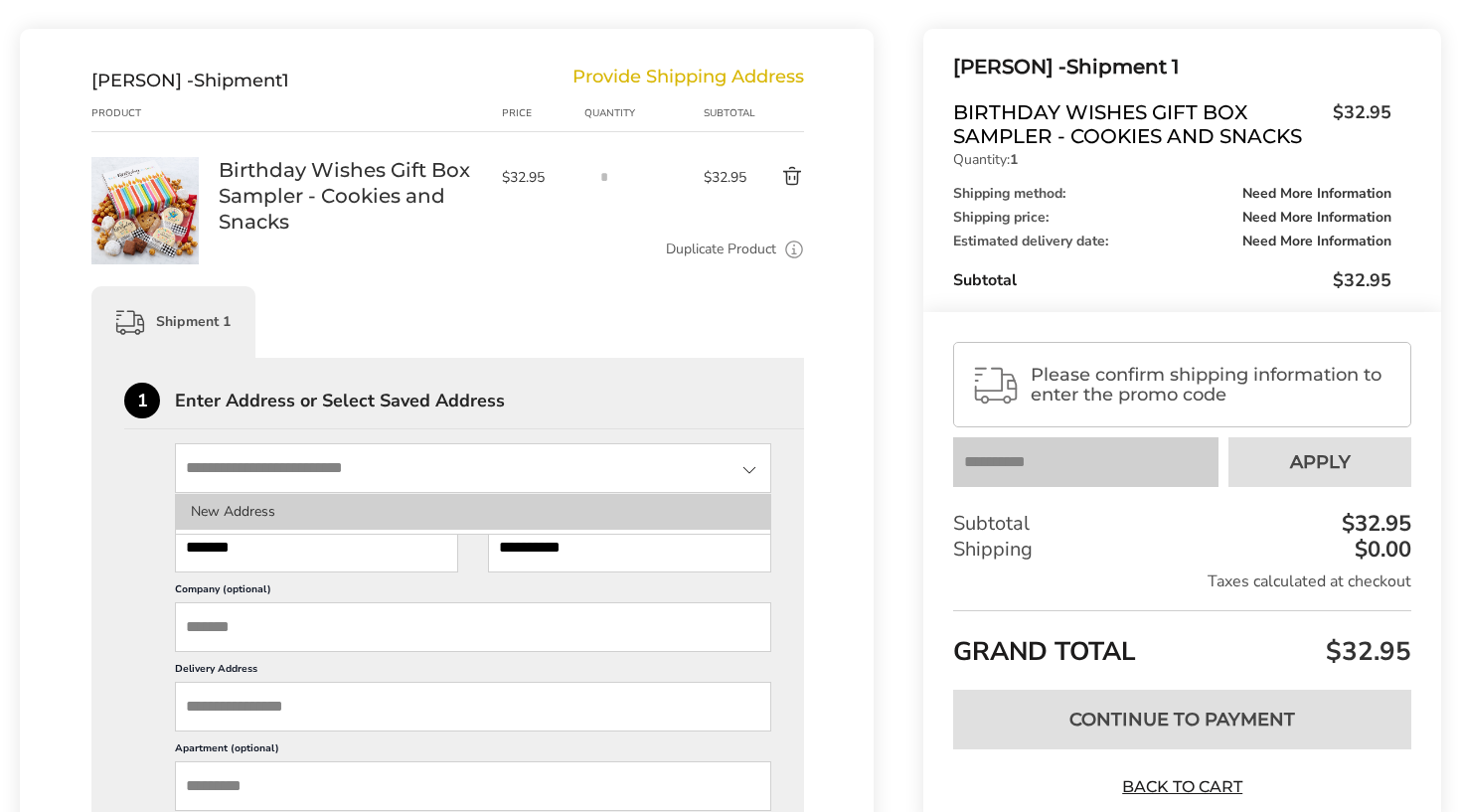 click on "New Address" 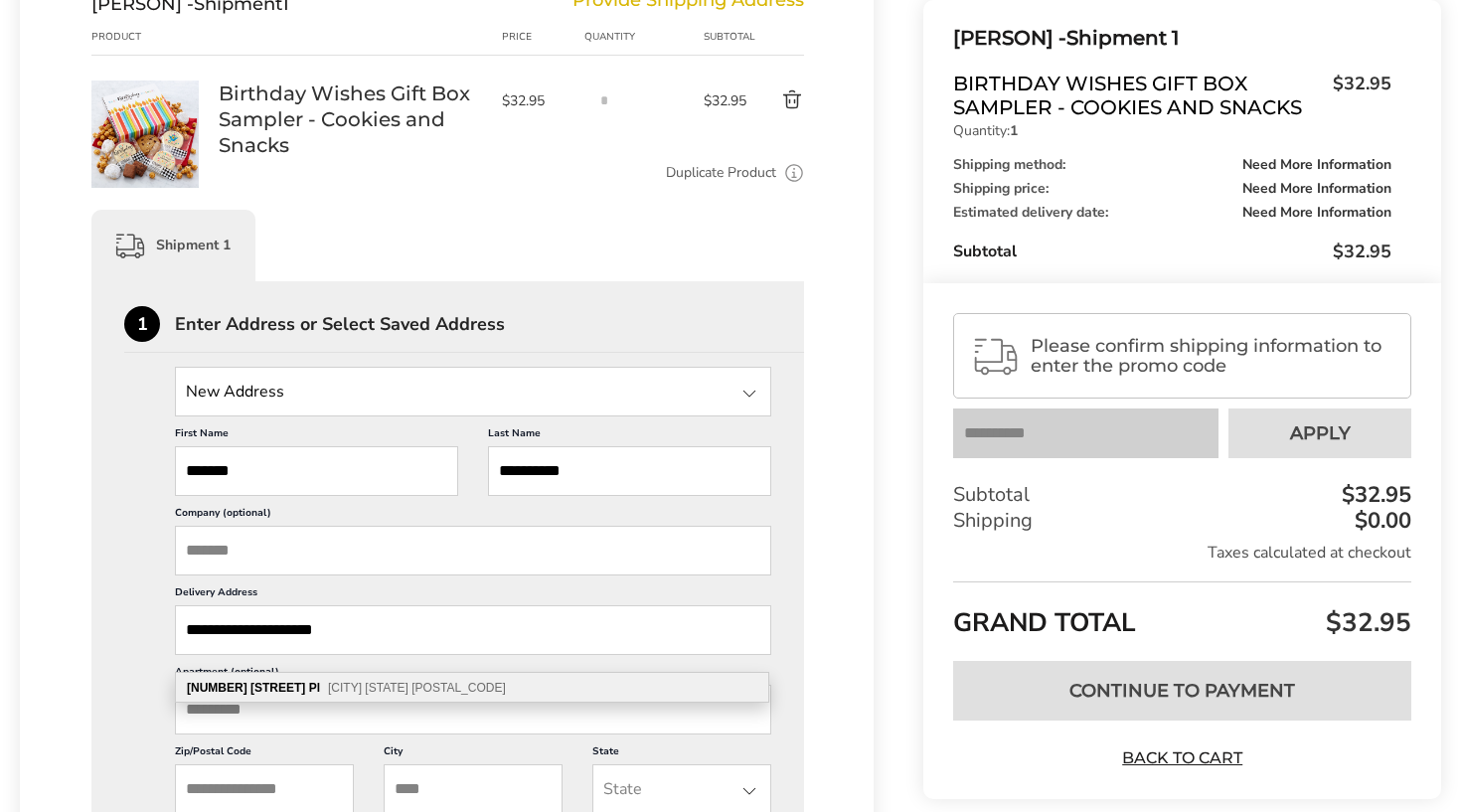scroll, scrollTop: 318, scrollLeft: 0, axis: vertical 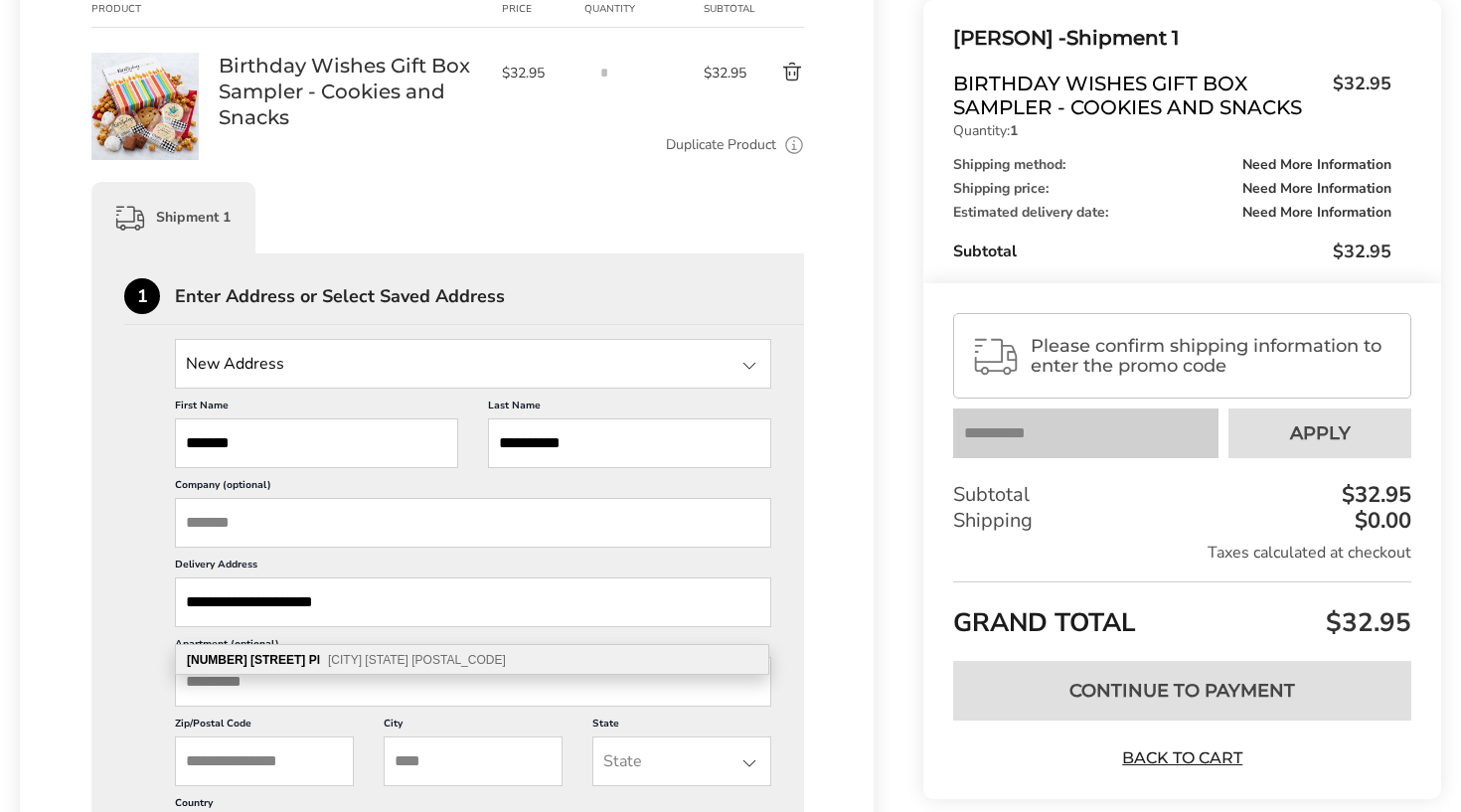 click on "[CITY] [STATE] [POSTAL_CODE]" at bounding box center (416, 660) 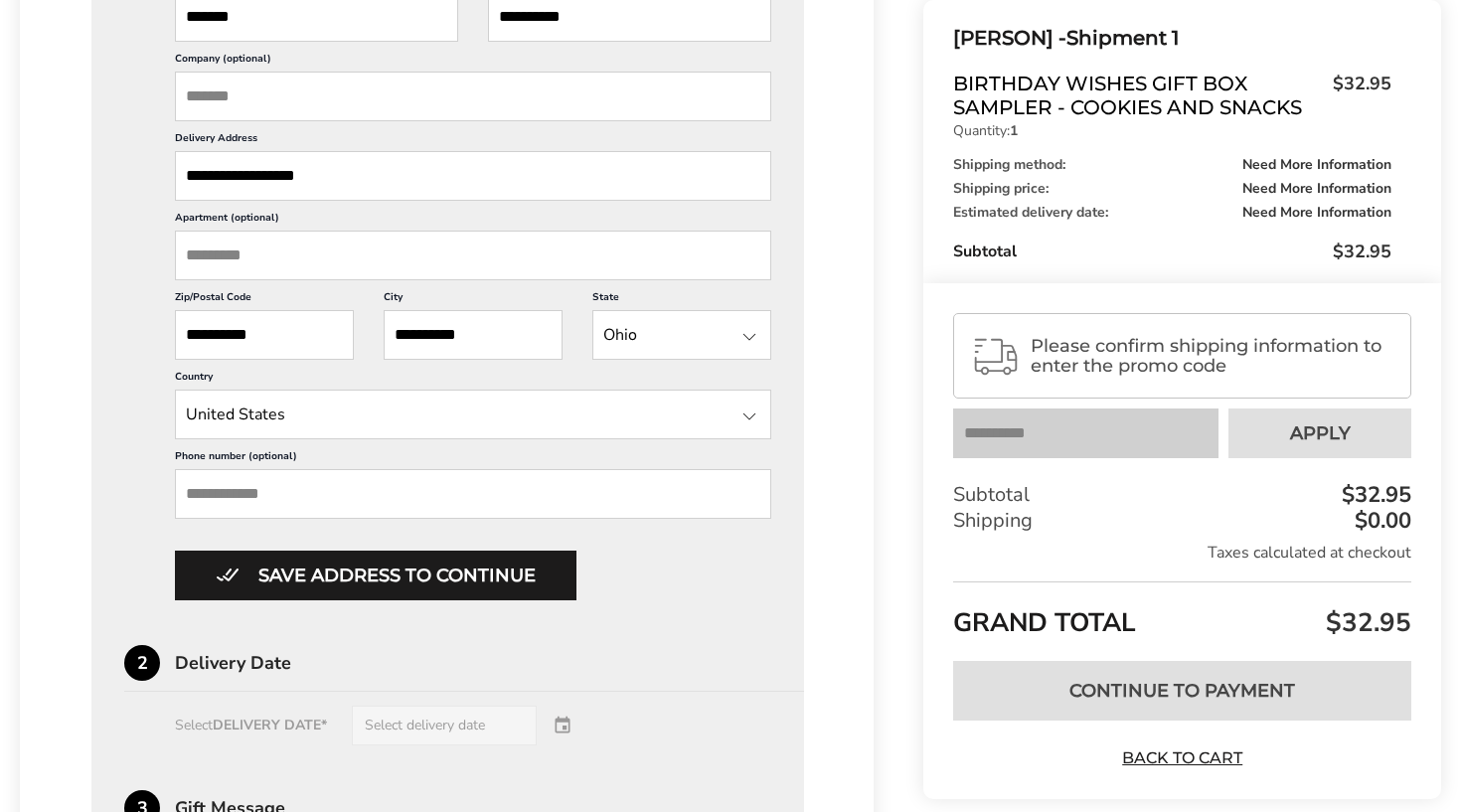 scroll, scrollTop: 748, scrollLeft: 0, axis: vertical 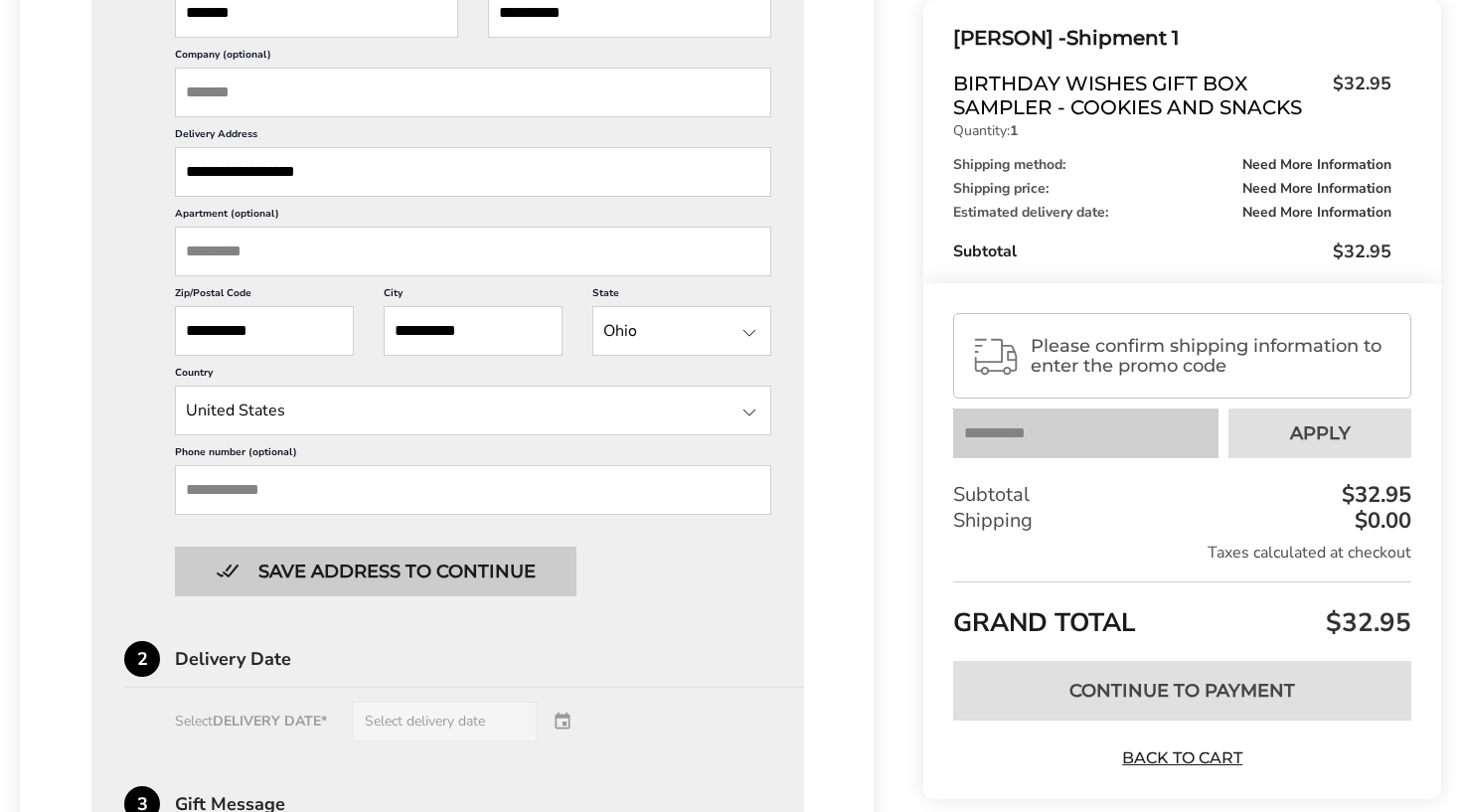 click on "Save address to continue" at bounding box center (376, 571) 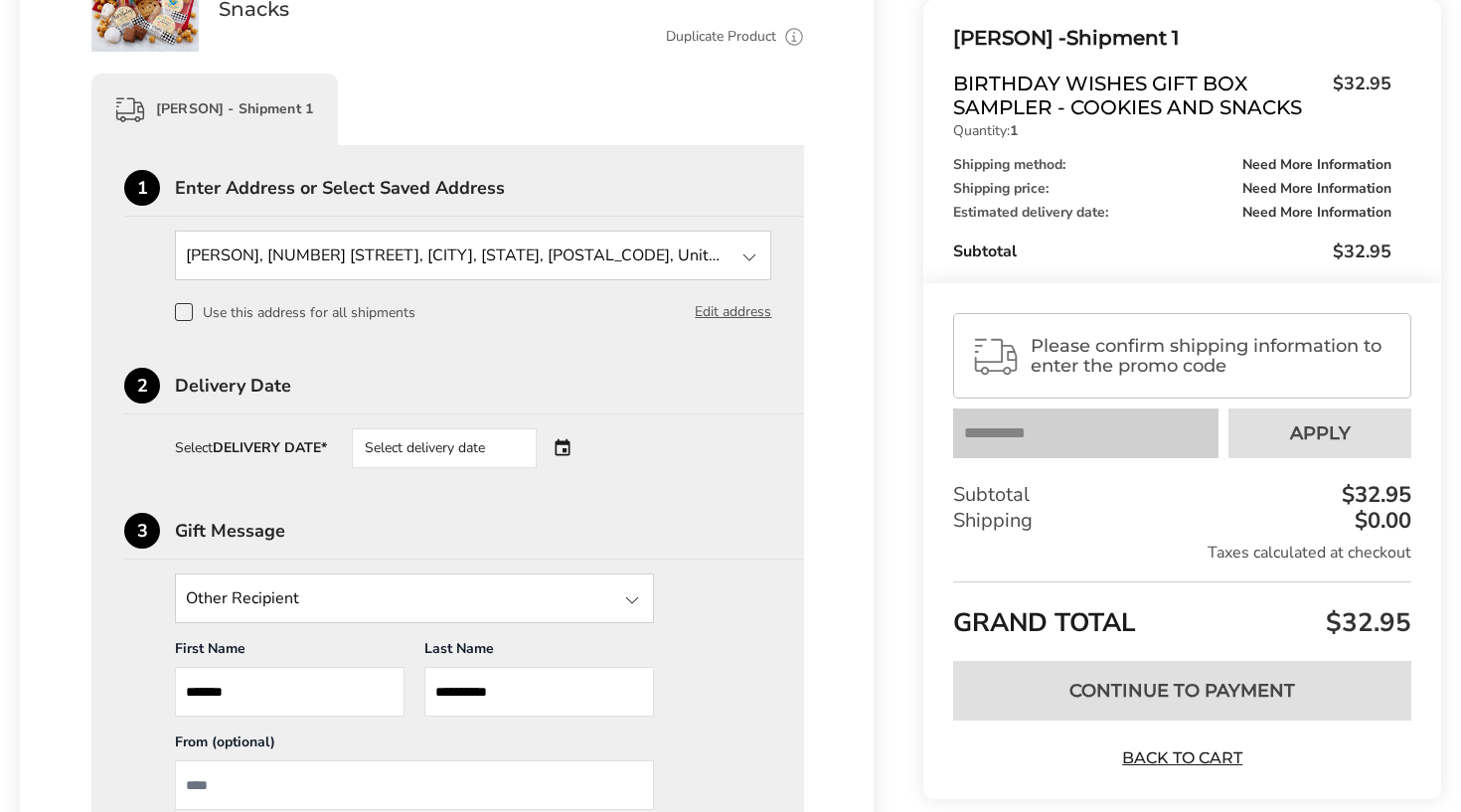 scroll, scrollTop: 404, scrollLeft: 0, axis: vertical 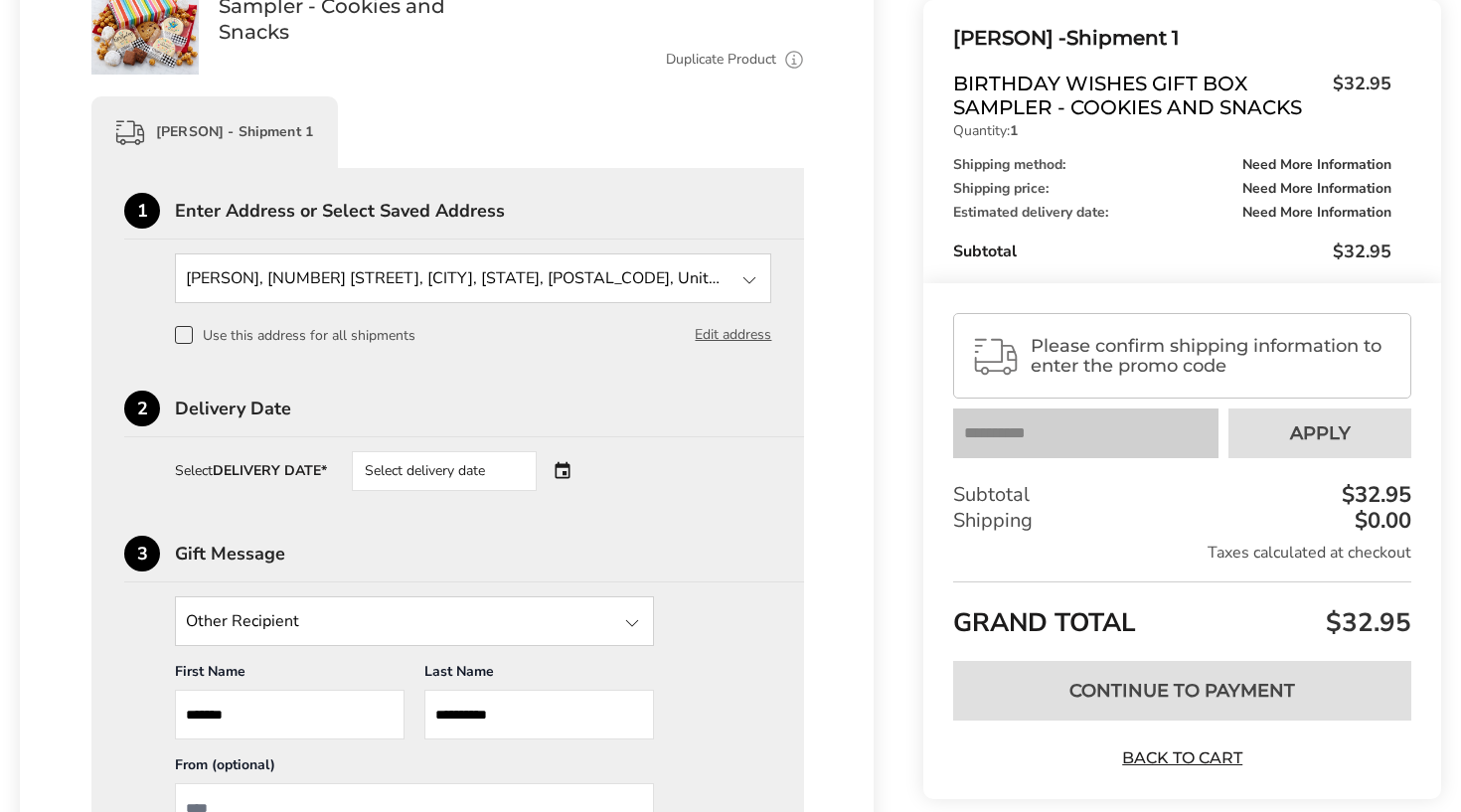 click on "Select delivery date" at bounding box center [472, 471] 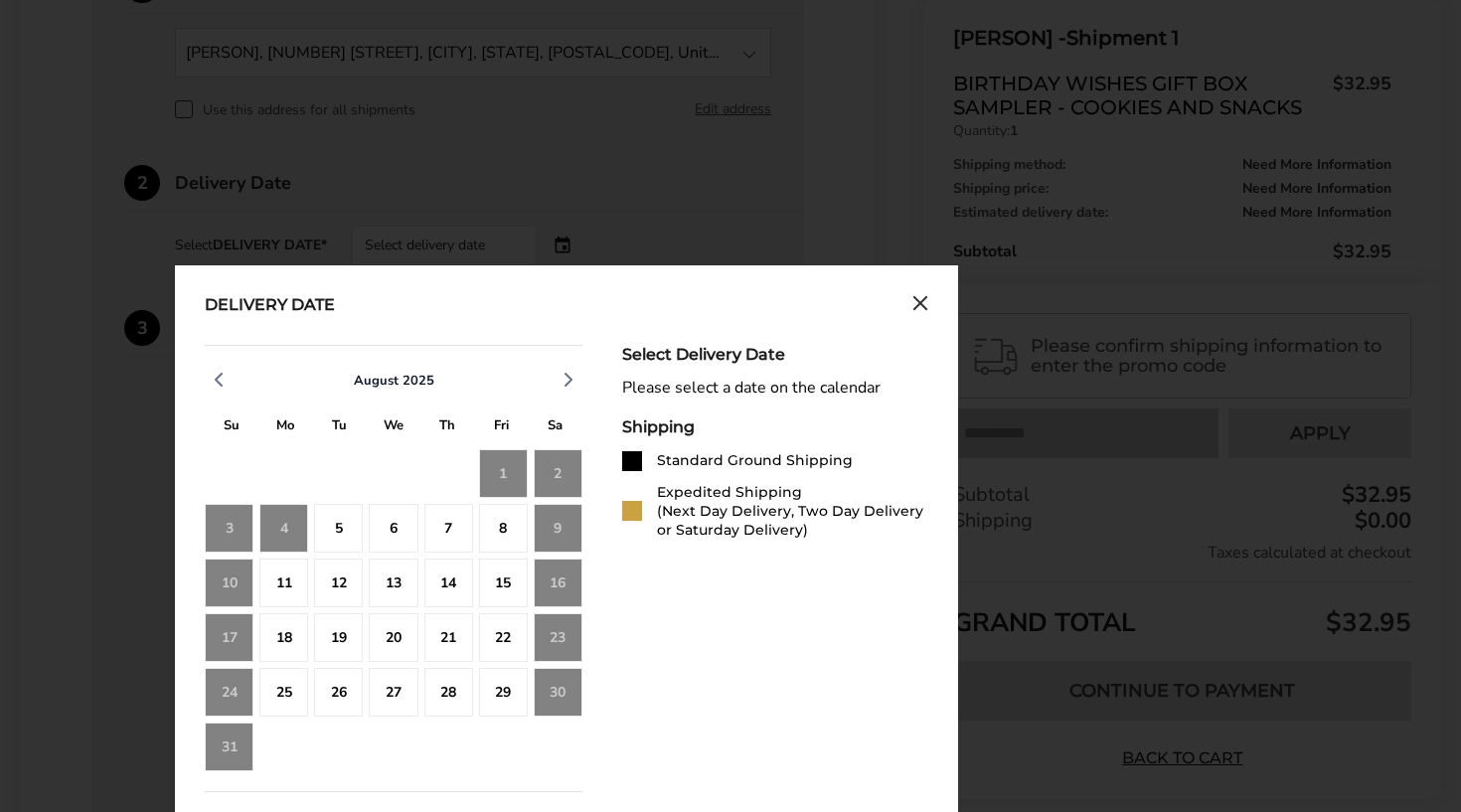 scroll, scrollTop: 633, scrollLeft: 0, axis: vertical 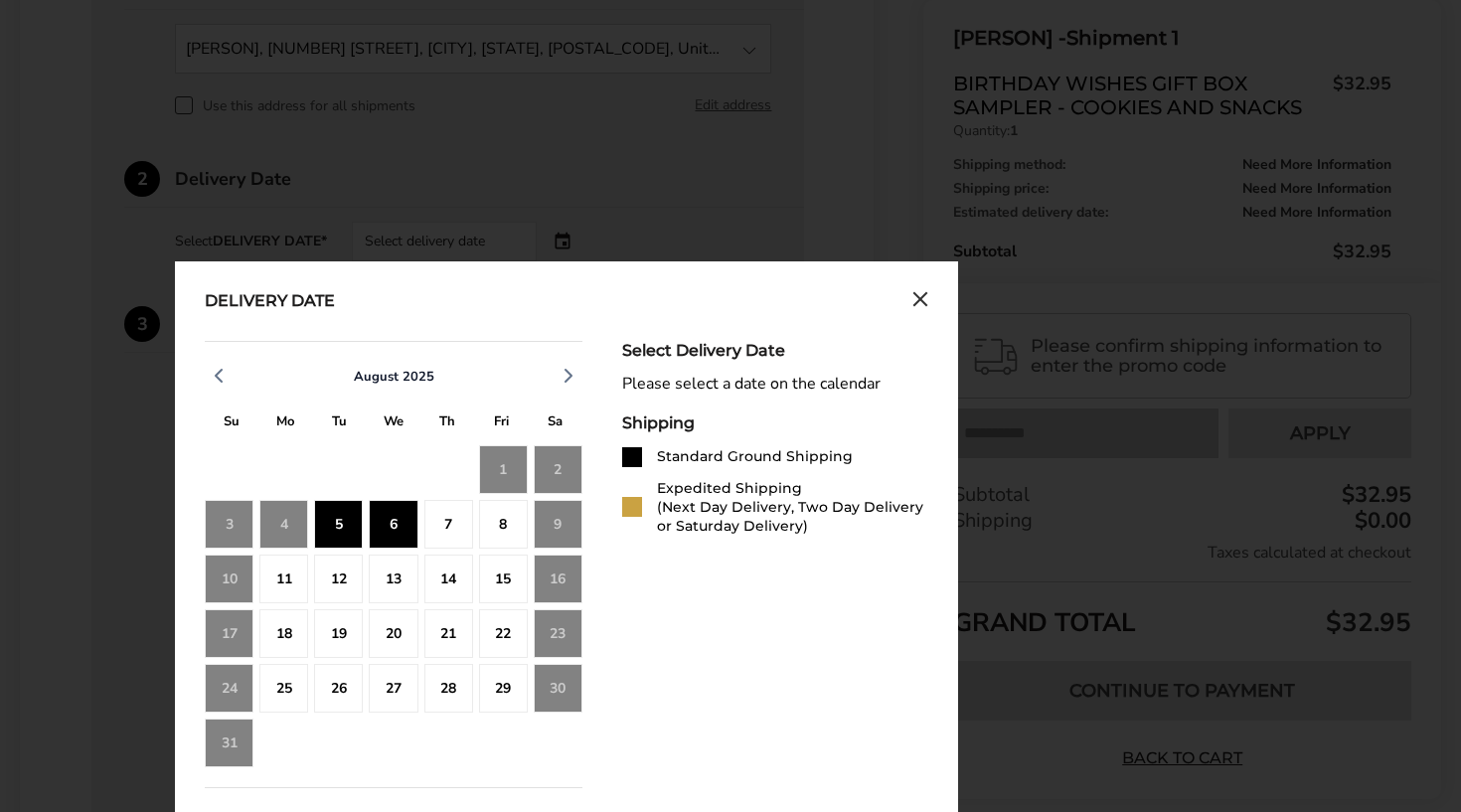 click on "5" 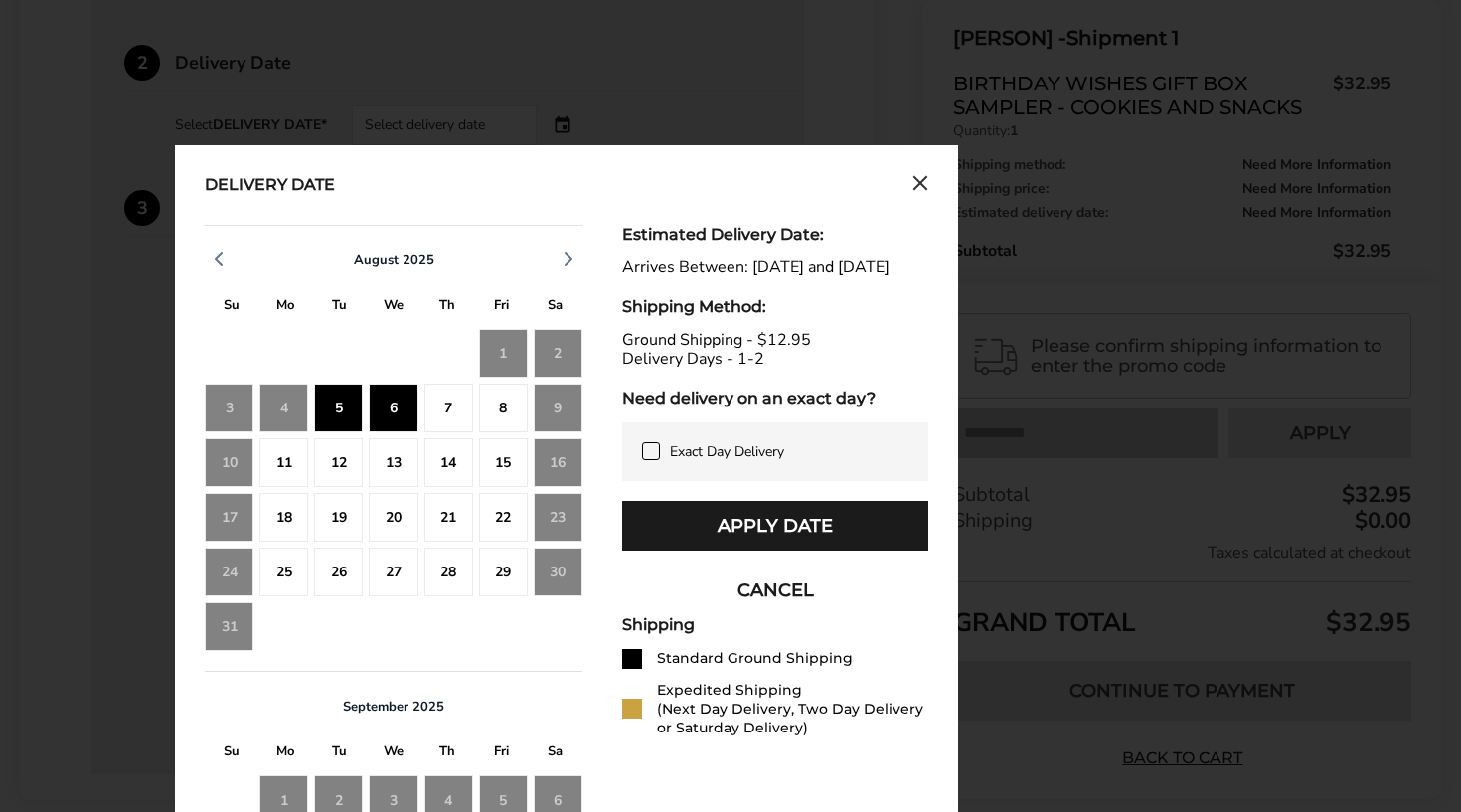 scroll, scrollTop: 745, scrollLeft: 0, axis: vertical 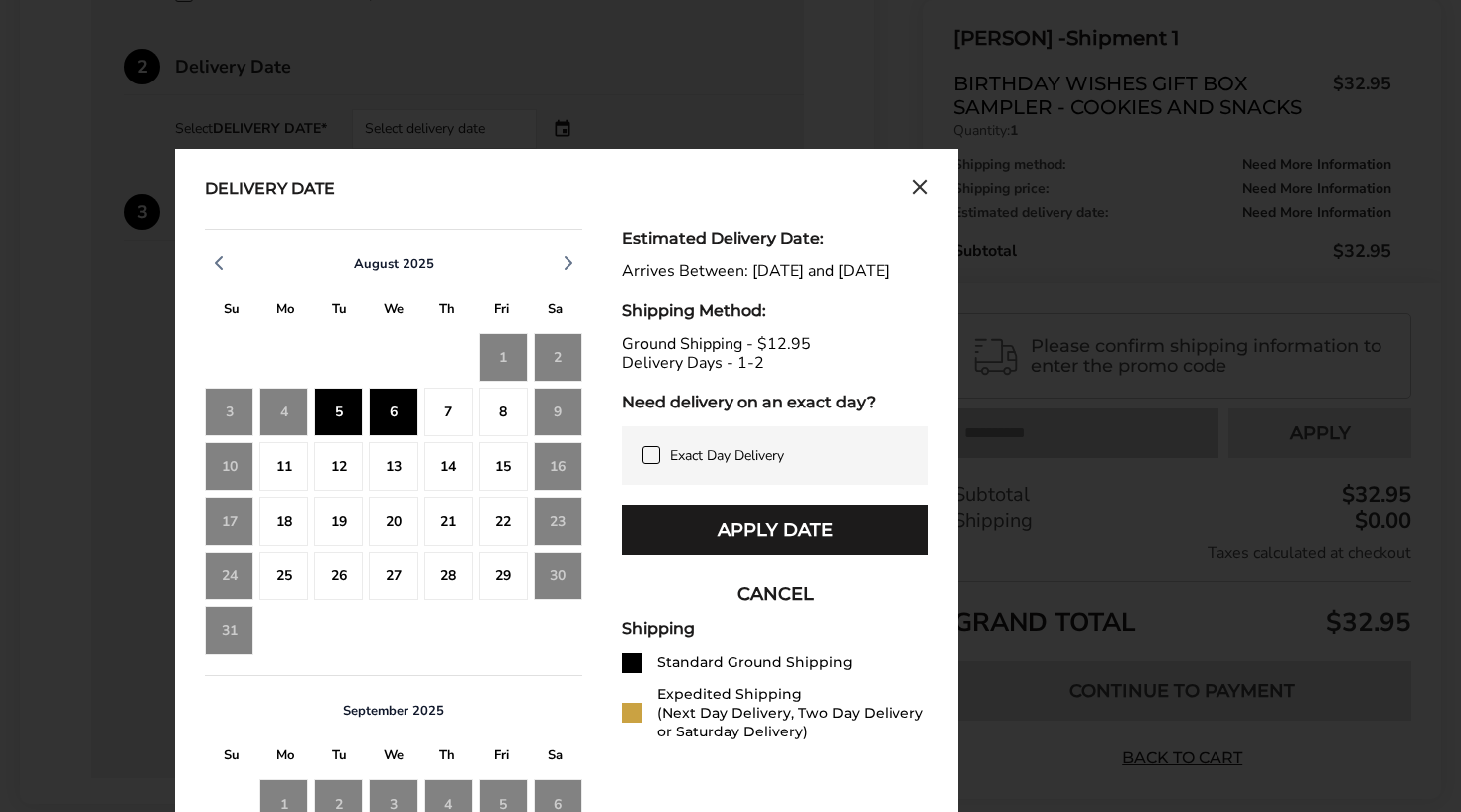 click 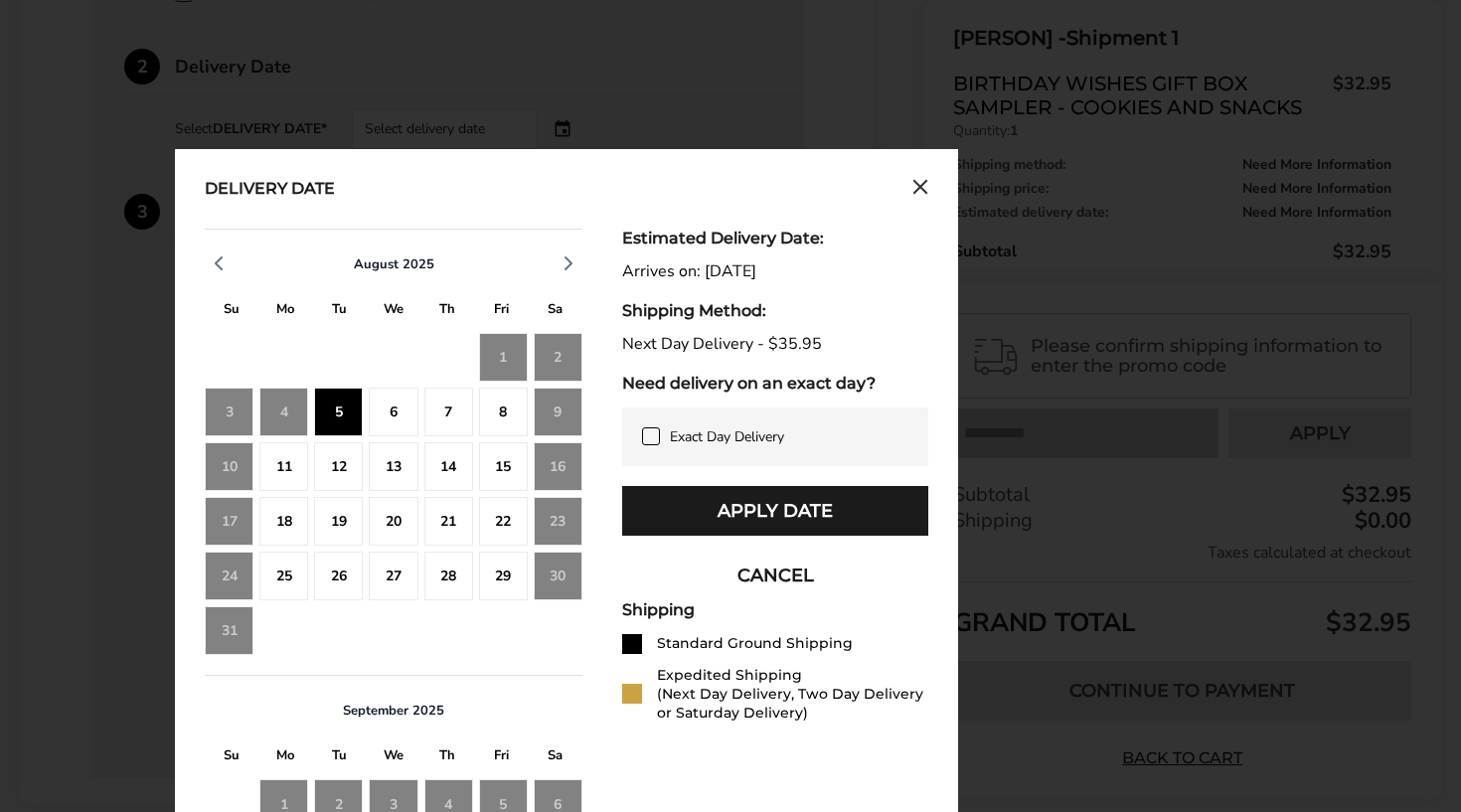 click 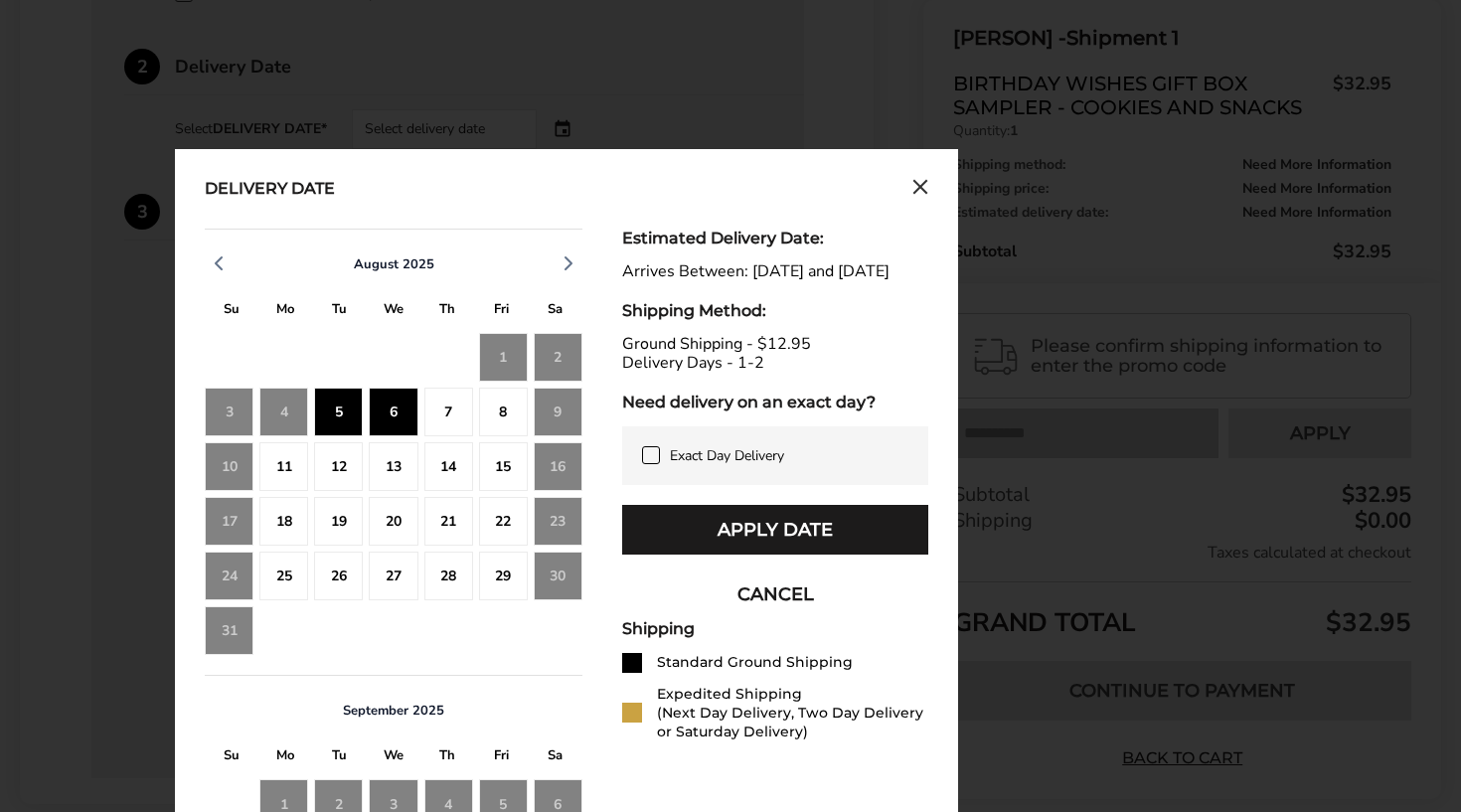 click on "5" 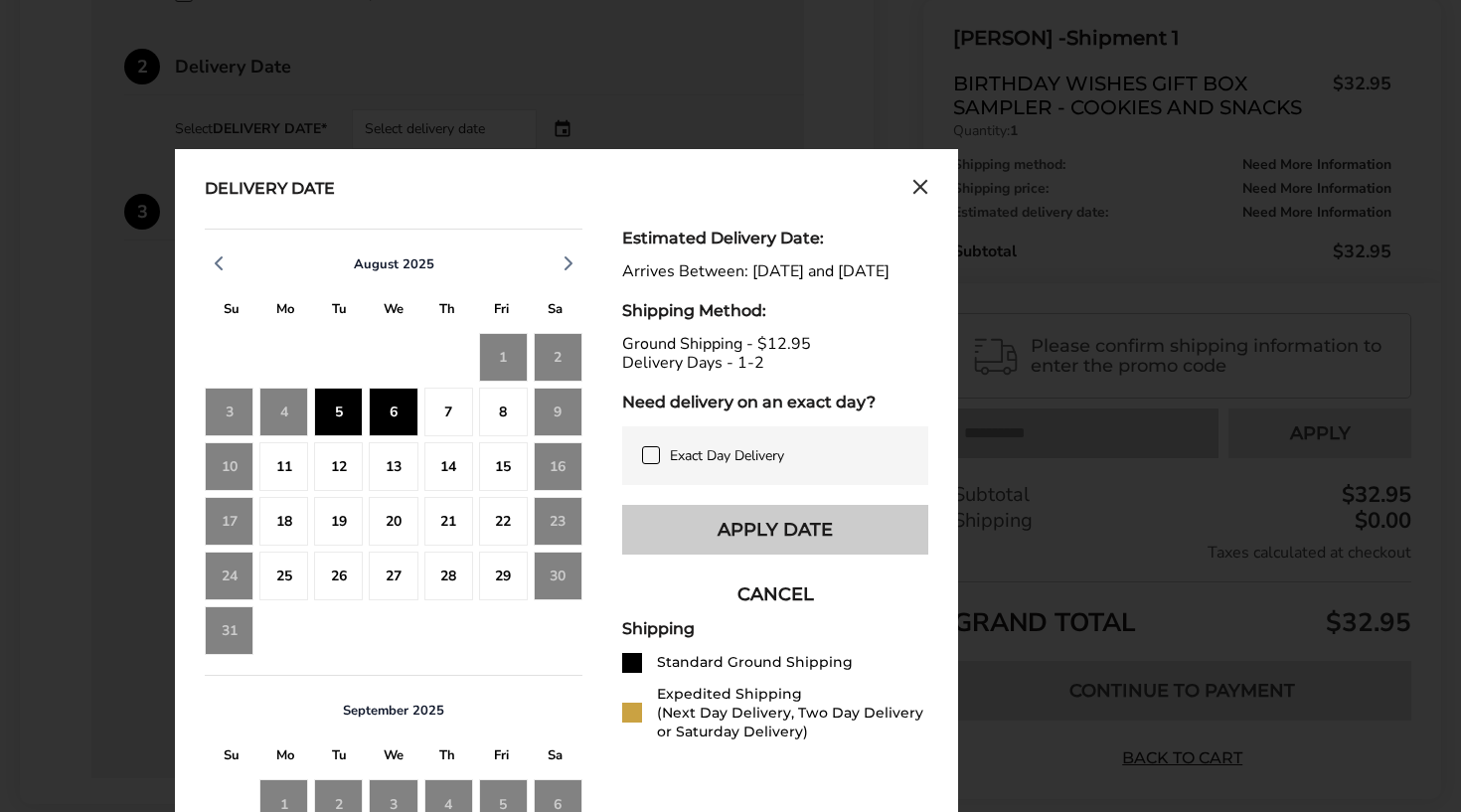 click on "Apply Date" at bounding box center (775, 530) 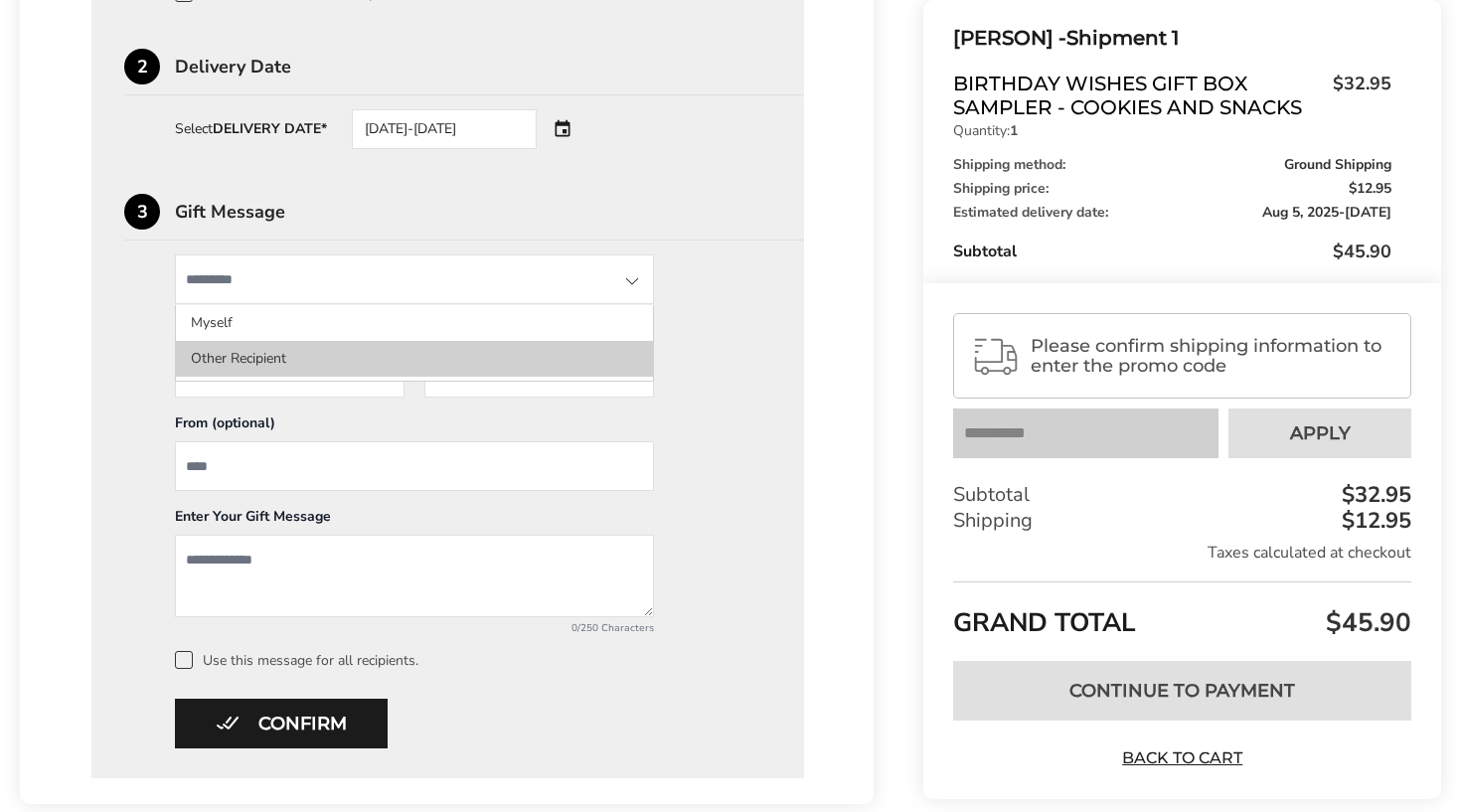 click on "Other Recipient" 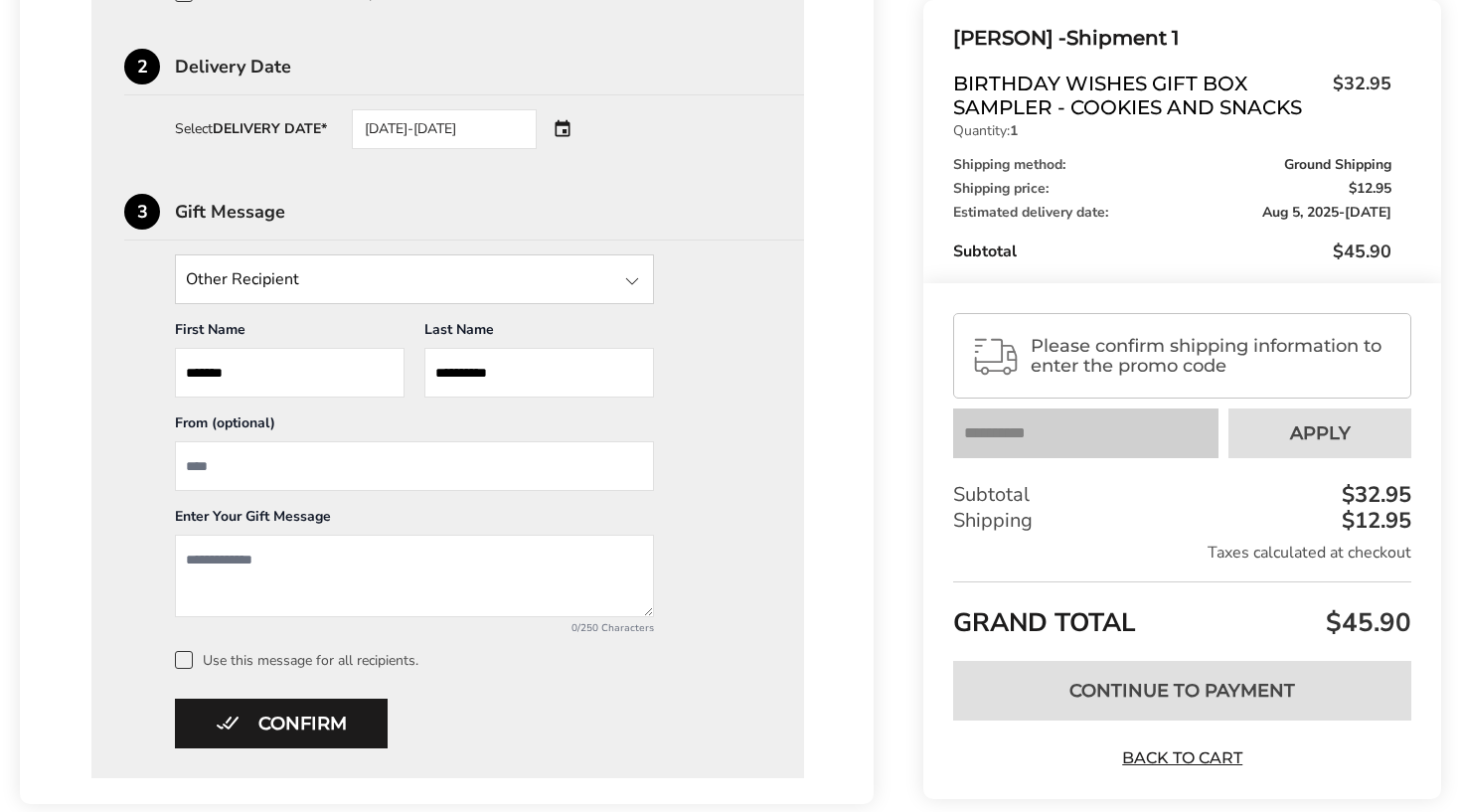 click at bounding box center [414, 466] 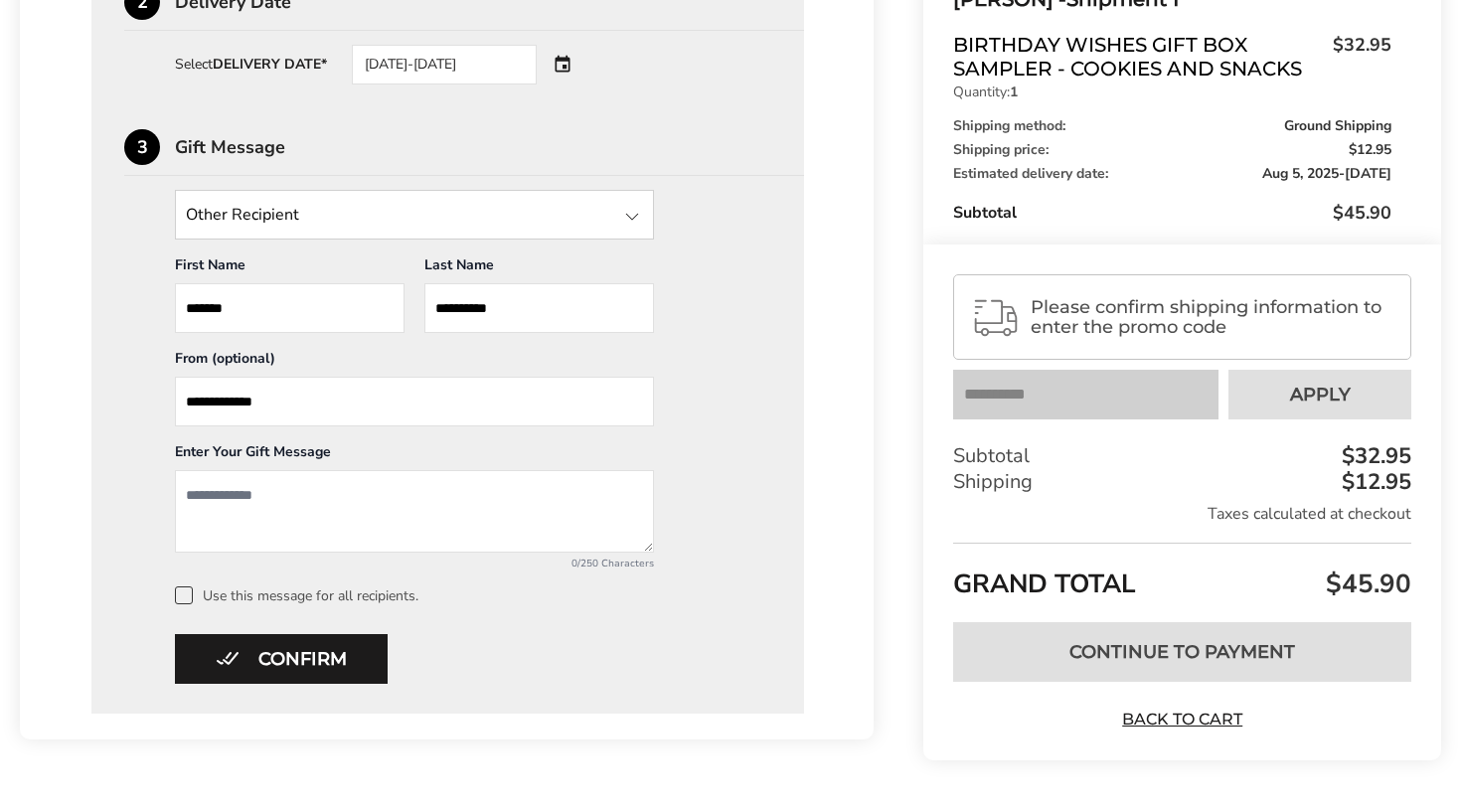 scroll, scrollTop: 859, scrollLeft: 0, axis: vertical 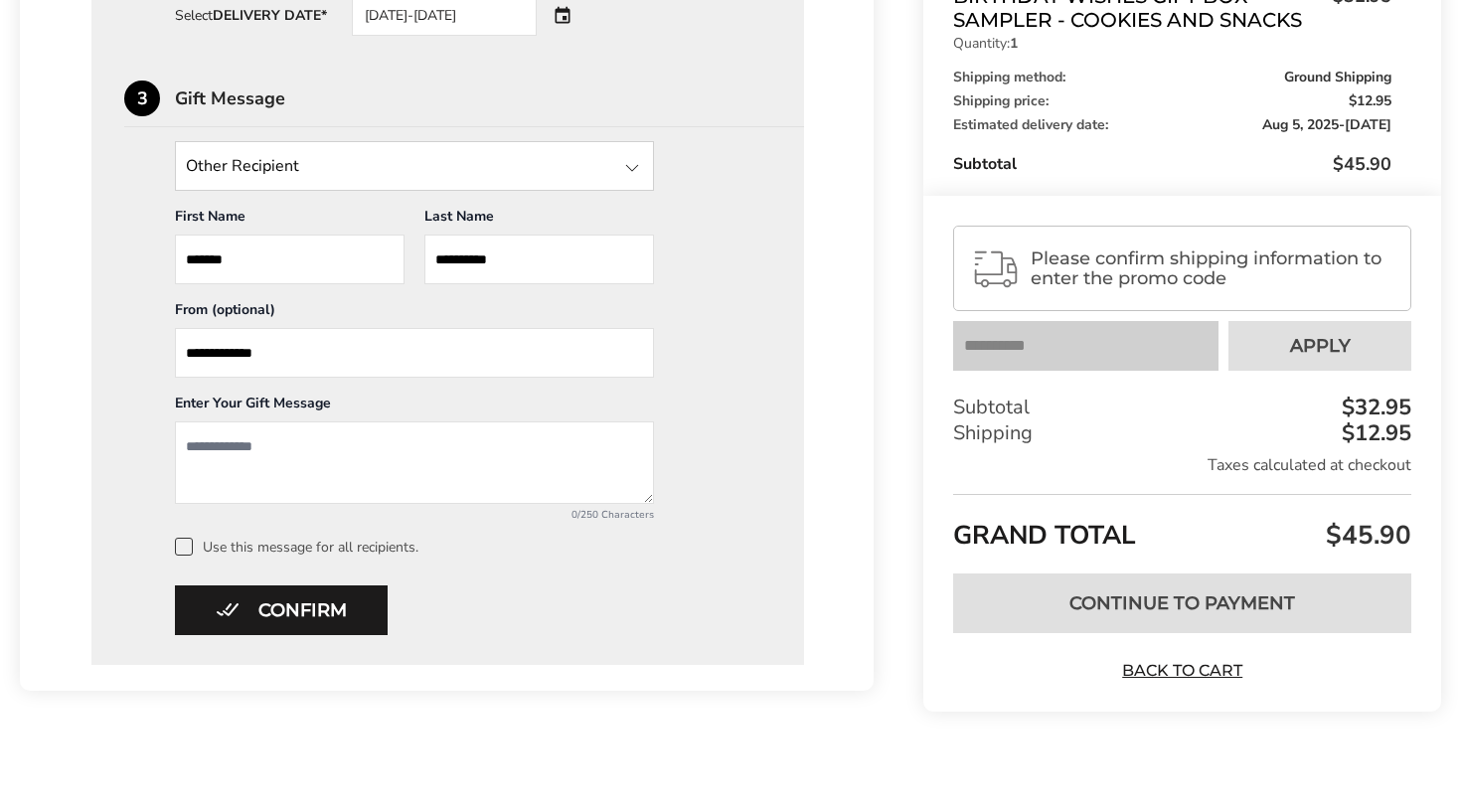 type on "**********" 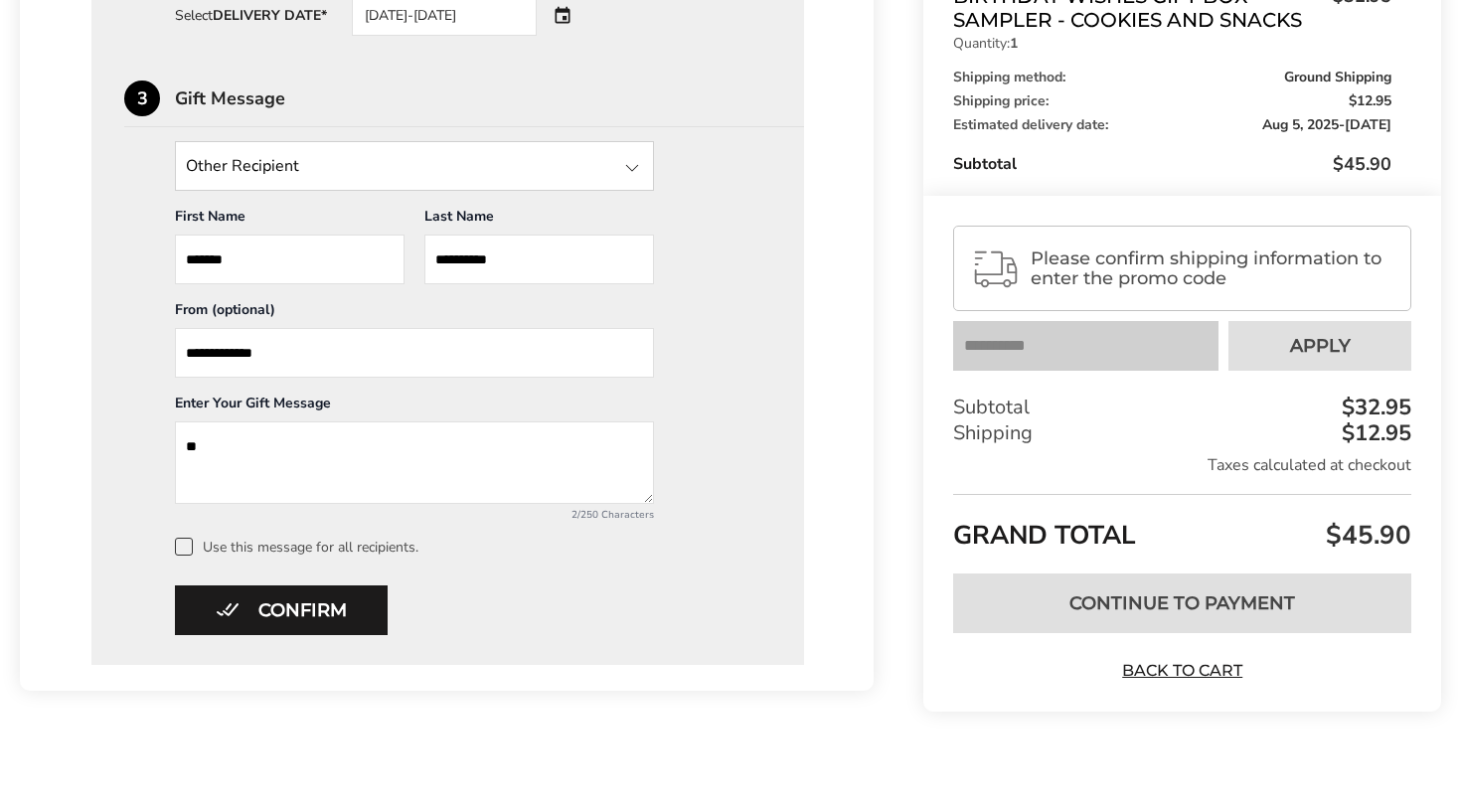 type on "*" 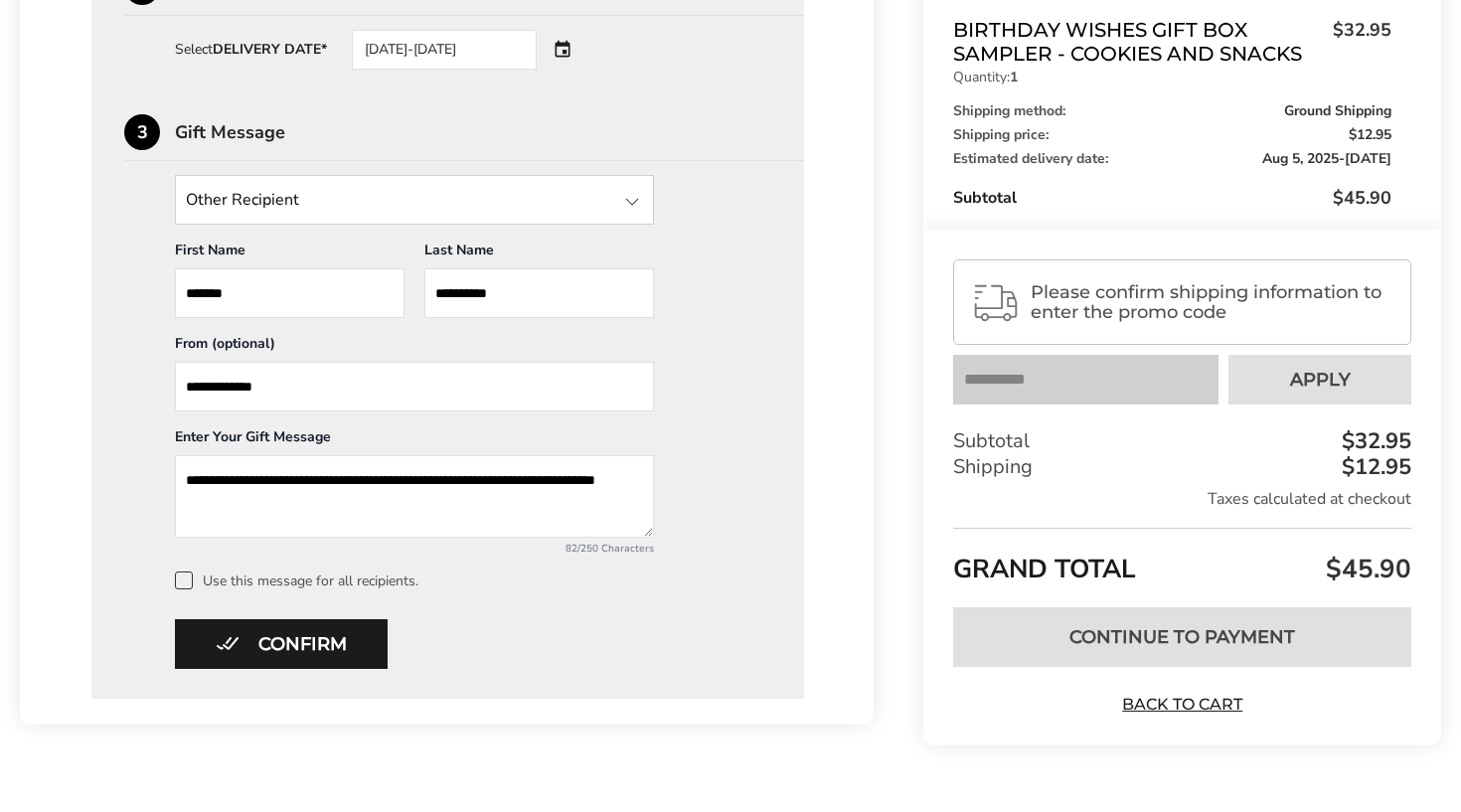 scroll, scrollTop: 842, scrollLeft: 0, axis: vertical 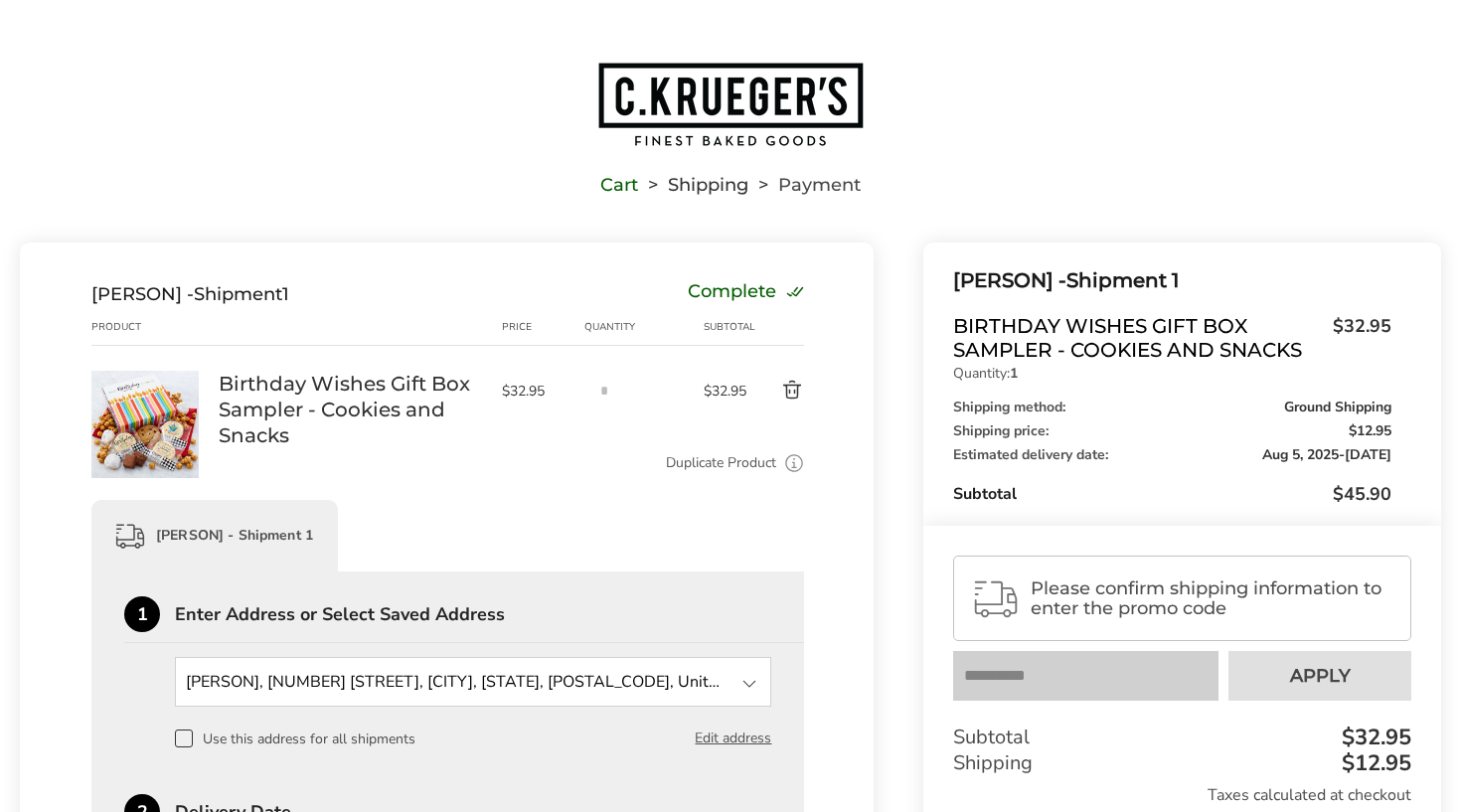 type on "**********" 